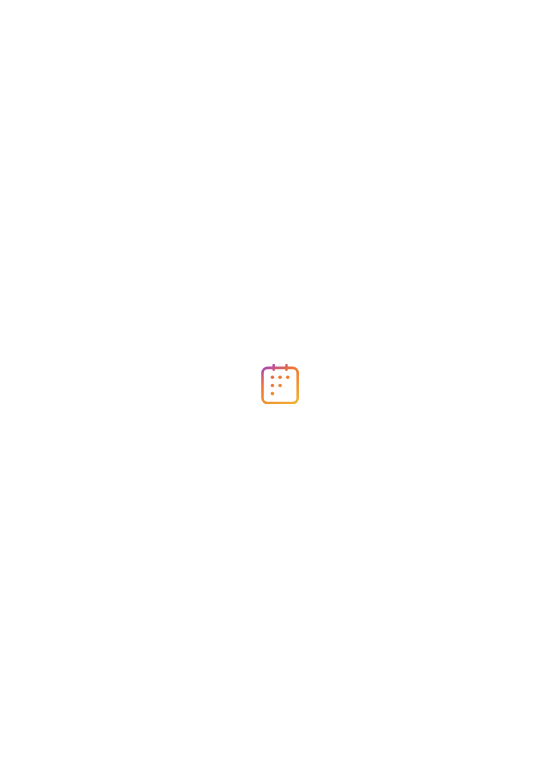 scroll, scrollTop: 0, scrollLeft: 0, axis: both 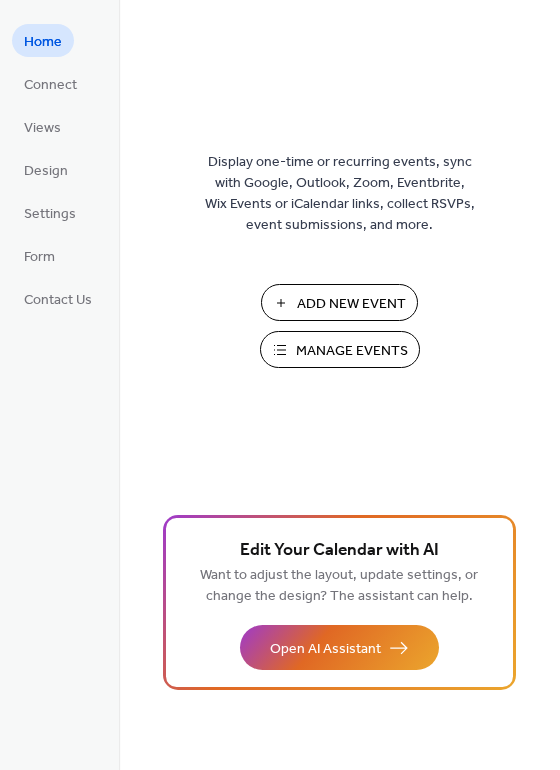 click on "Manage Events" at bounding box center (352, 351) 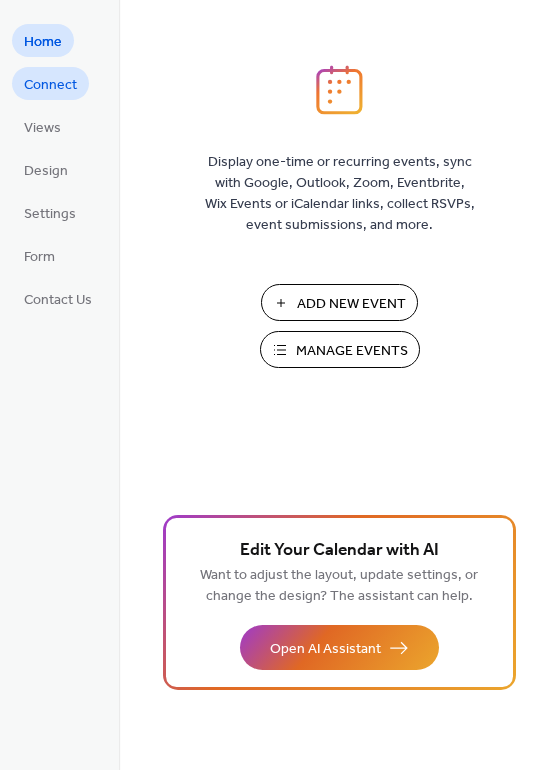 click on "Connect" at bounding box center (50, 85) 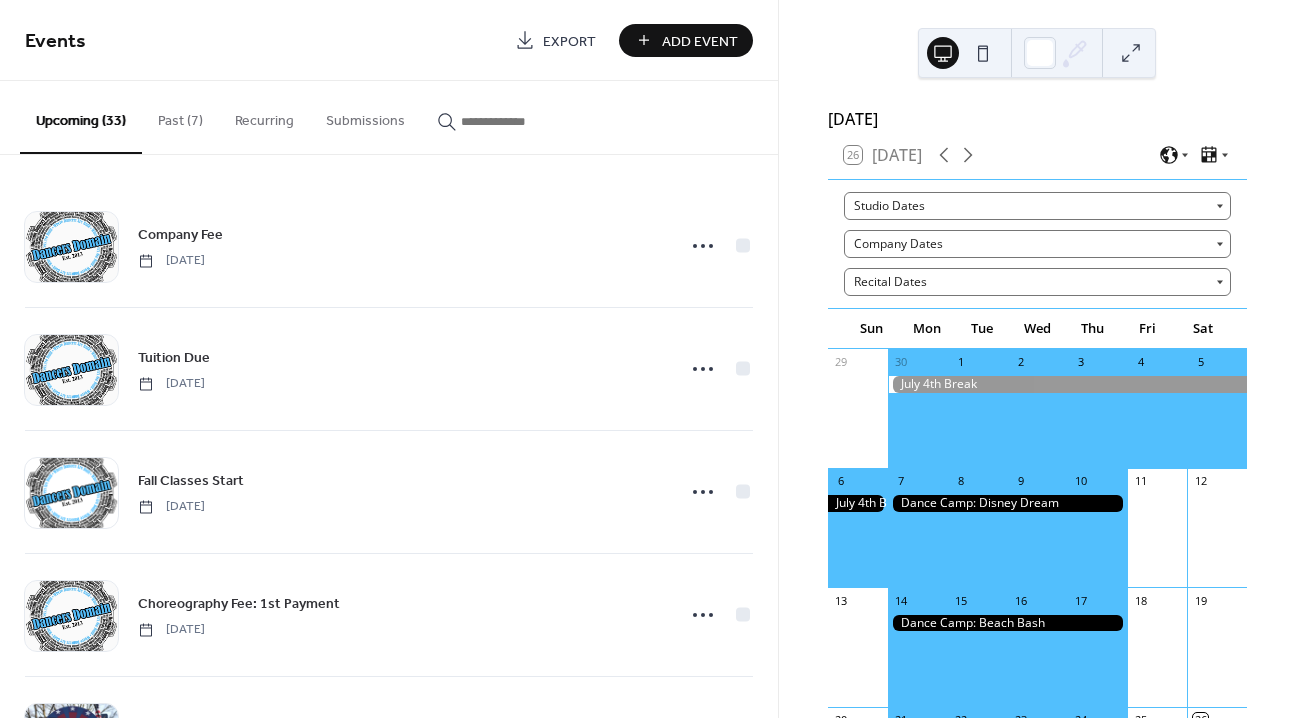 scroll, scrollTop: 0, scrollLeft: 0, axis: both 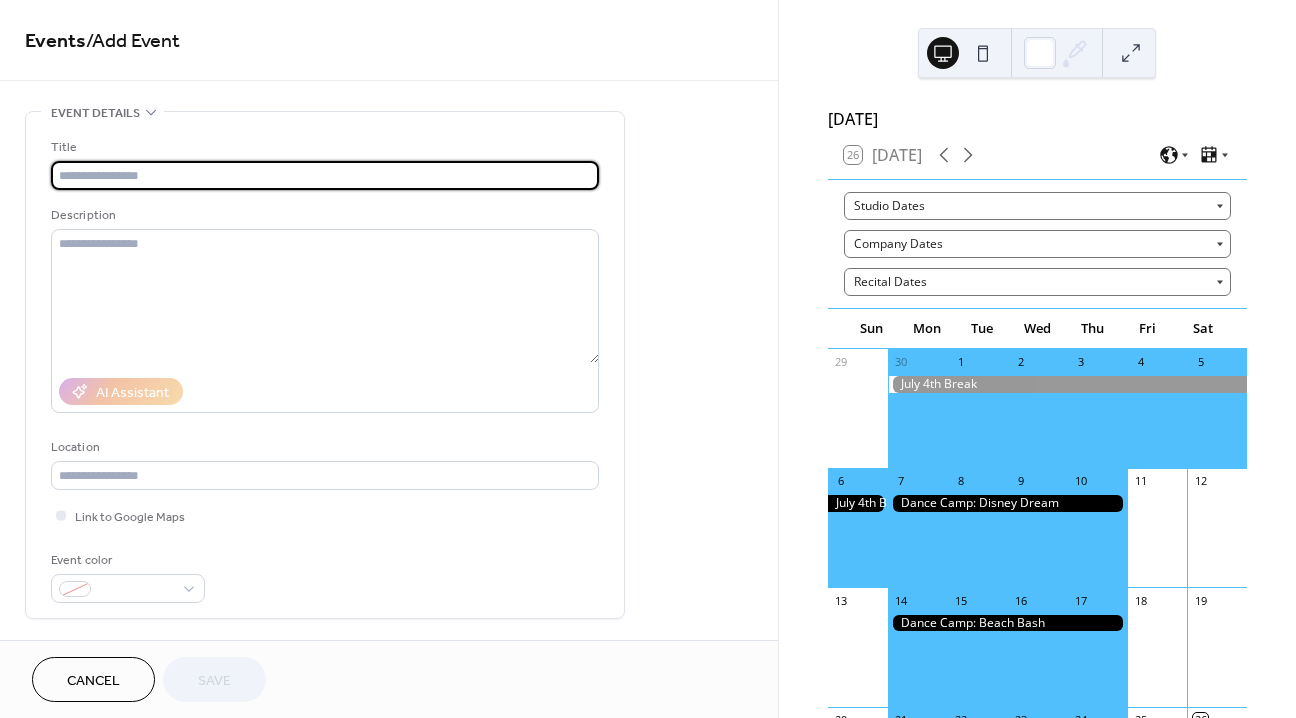 click at bounding box center [325, 175] 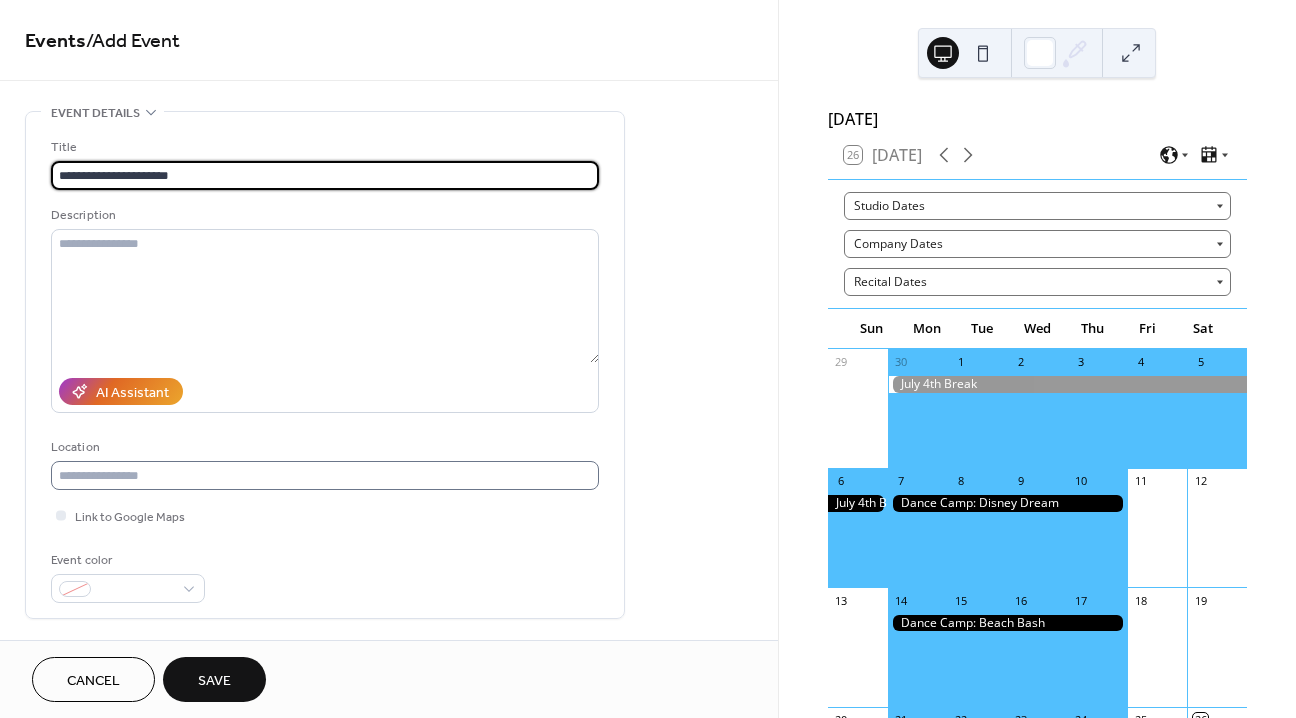 type on "**********" 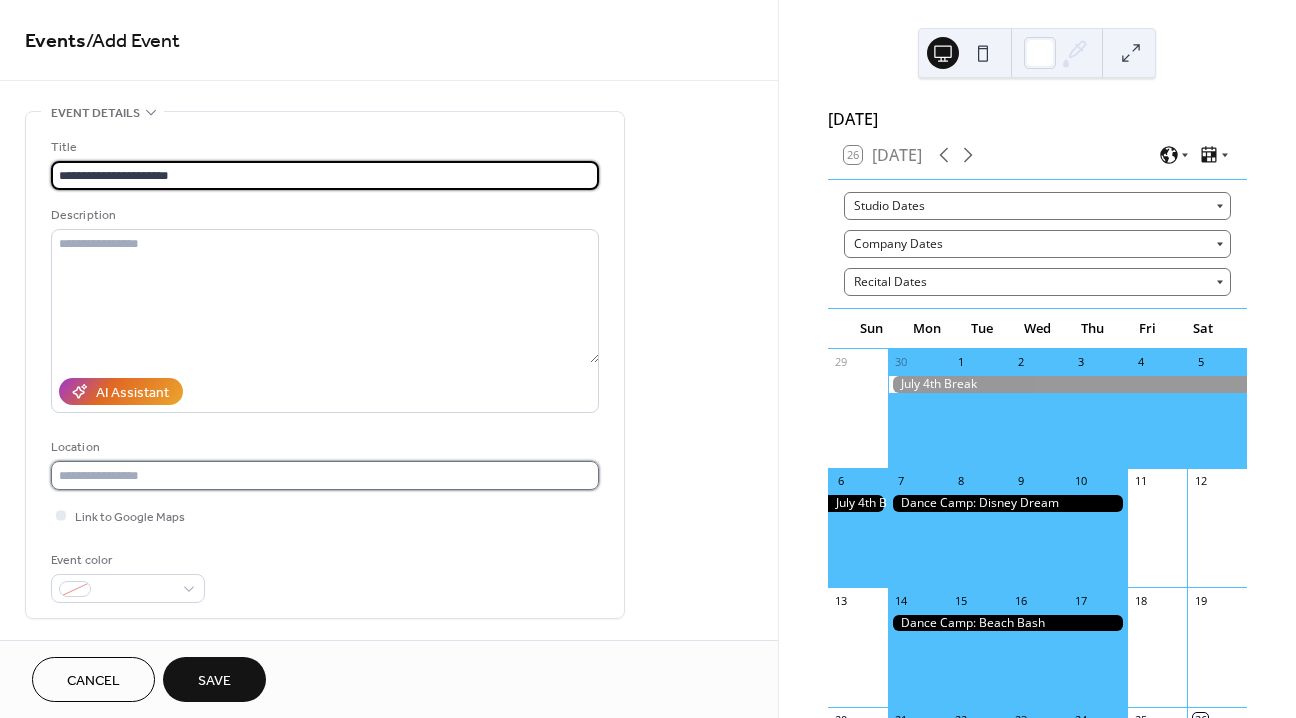 click at bounding box center [325, 475] 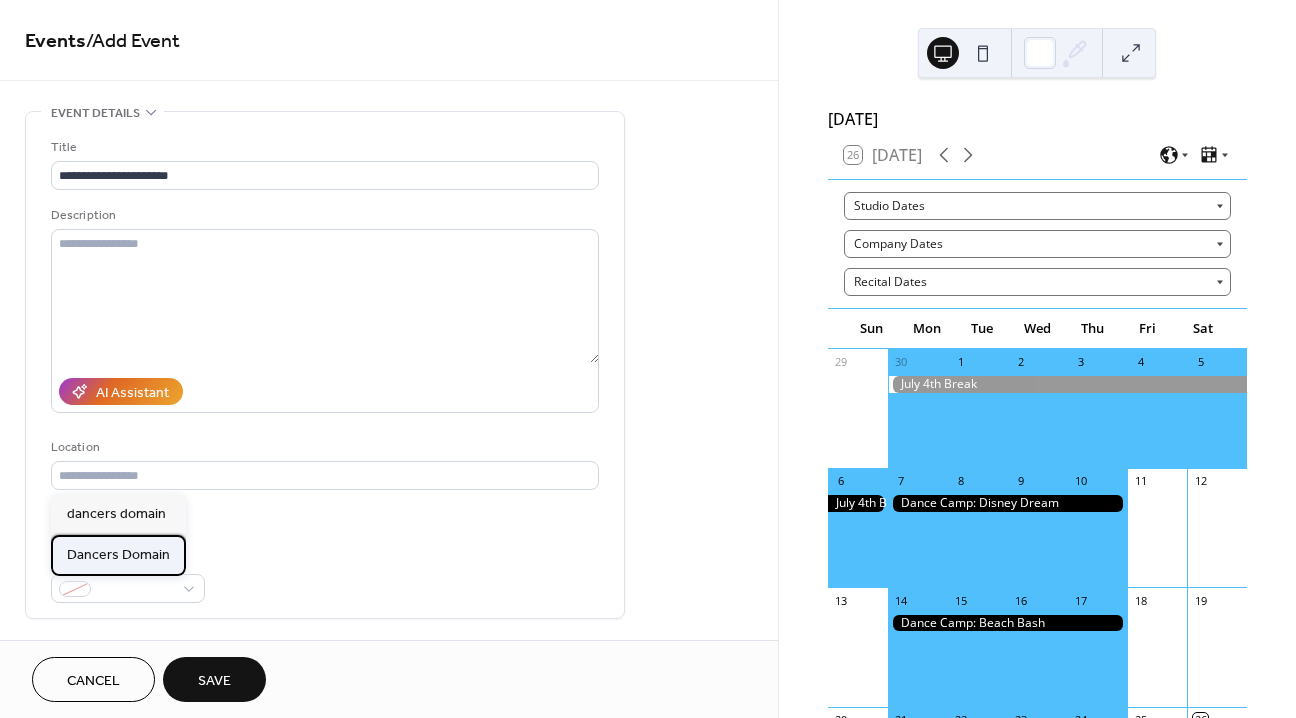 click on "Dancers Domain" at bounding box center (118, 555) 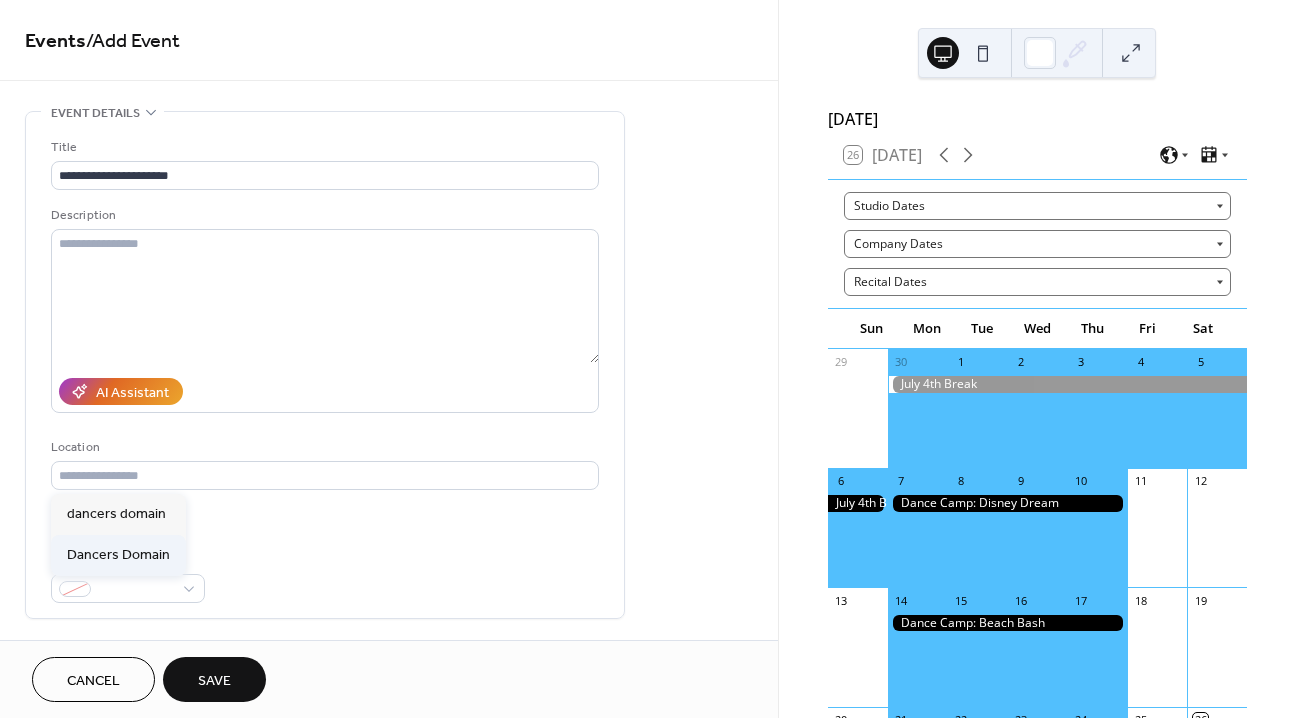 type on "**********" 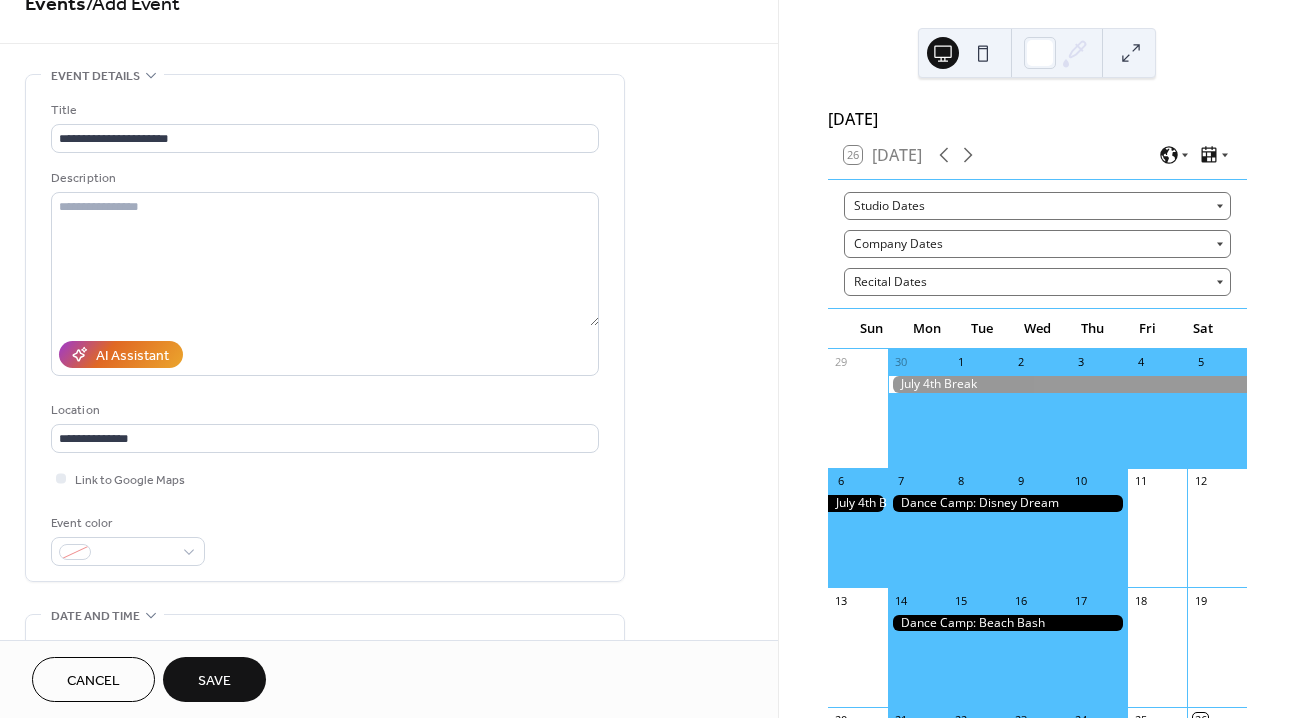 scroll, scrollTop: 45, scrollLeft: 0, axis: vertical 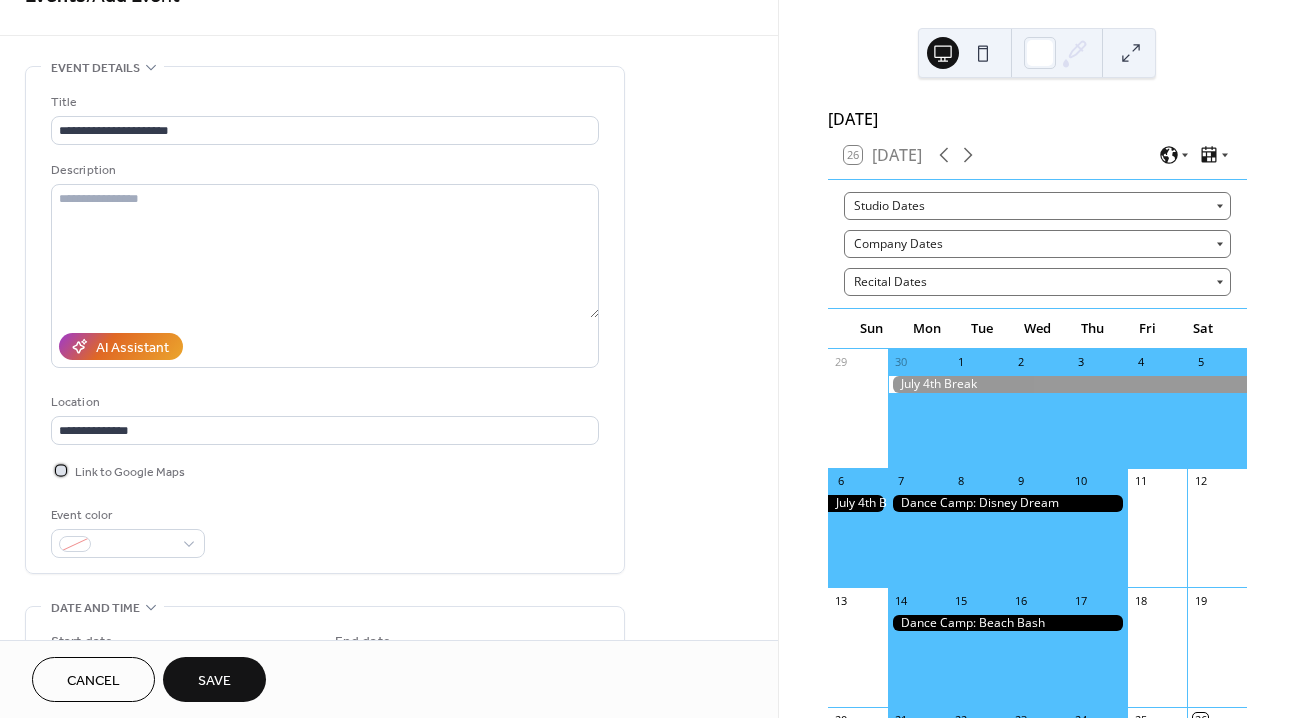click at bounding box center [61, 470] 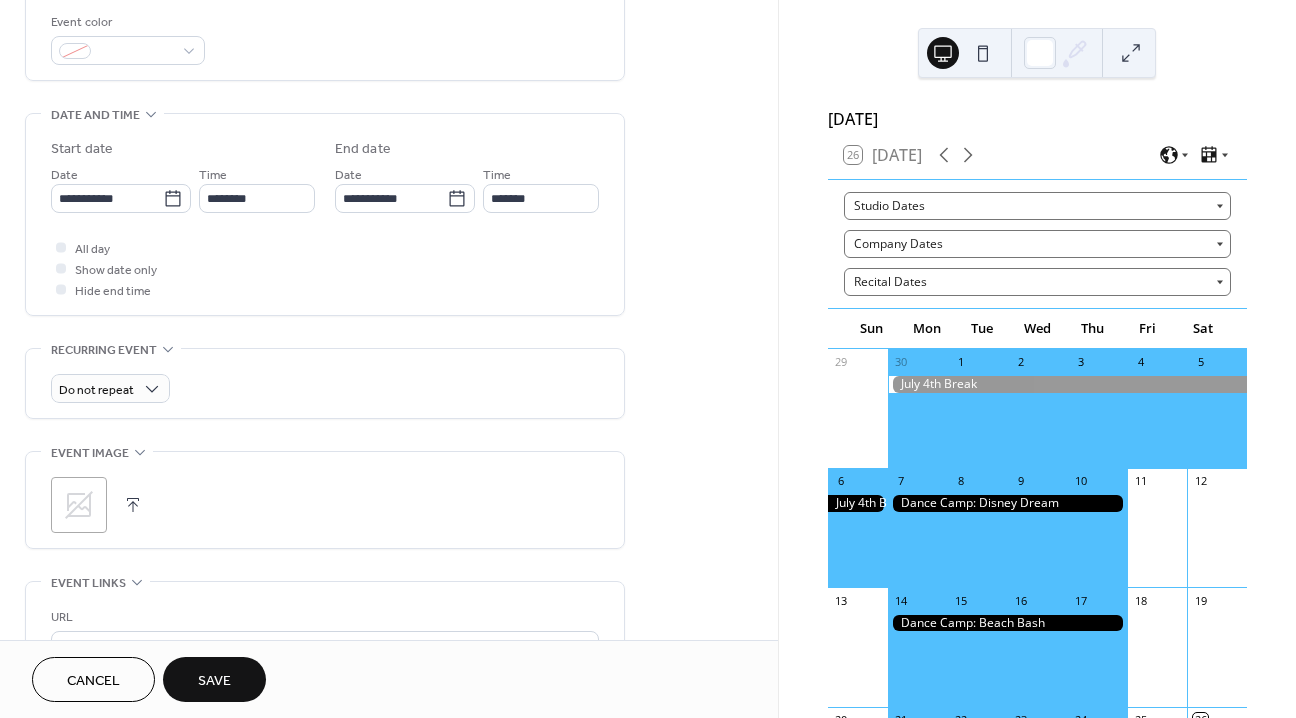 scroll, scrollTop: 539, scrollLeft: 0, axis: vertical 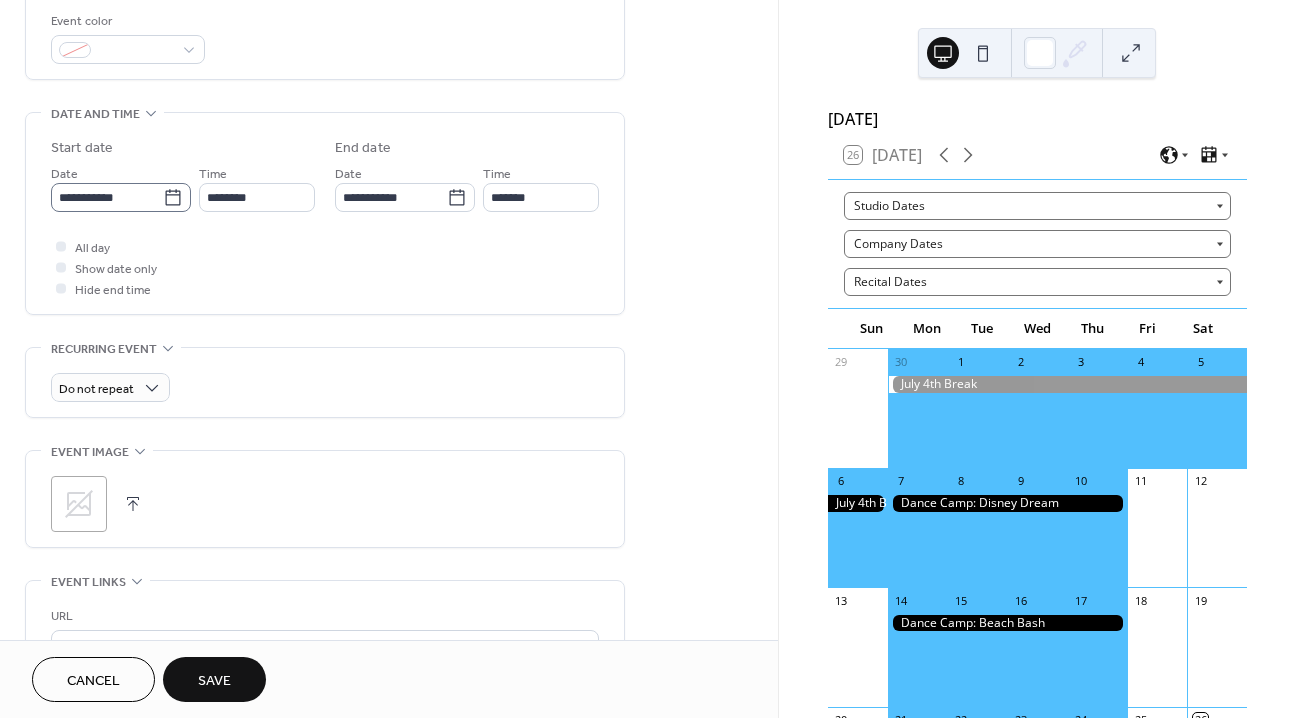 click 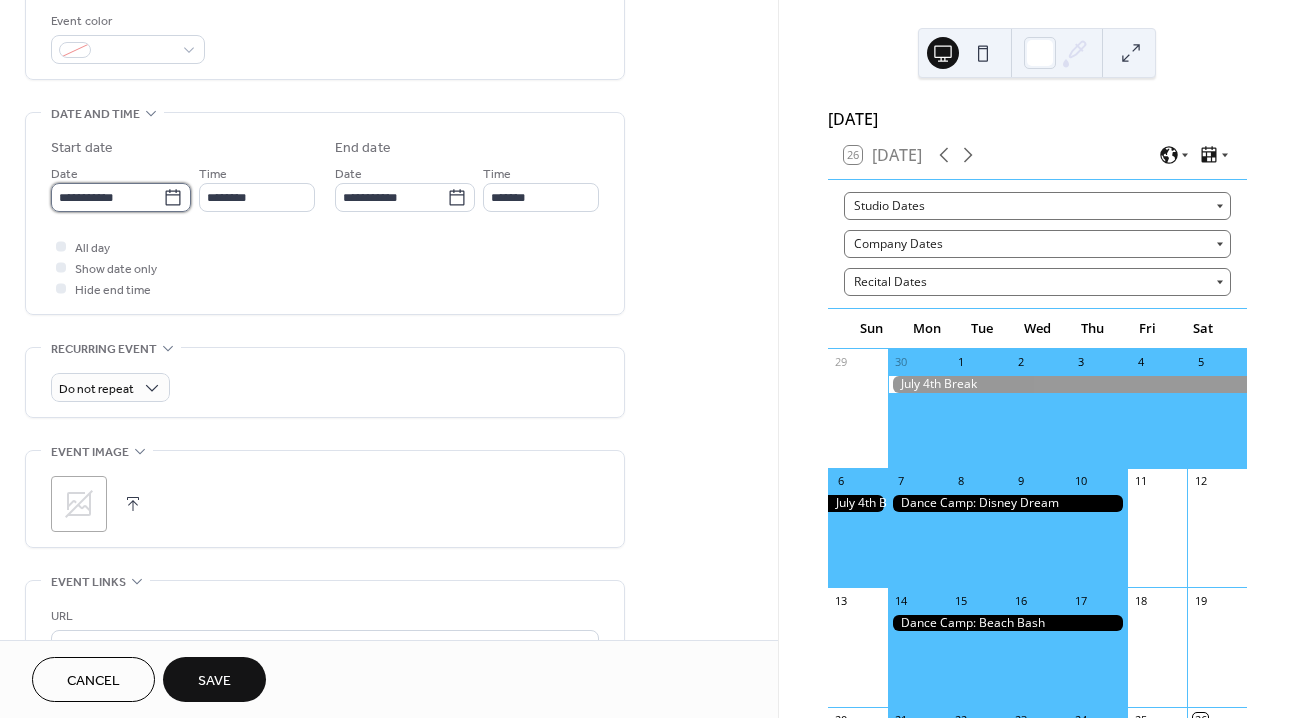 click on "**********" at bounding box center [107, 197] 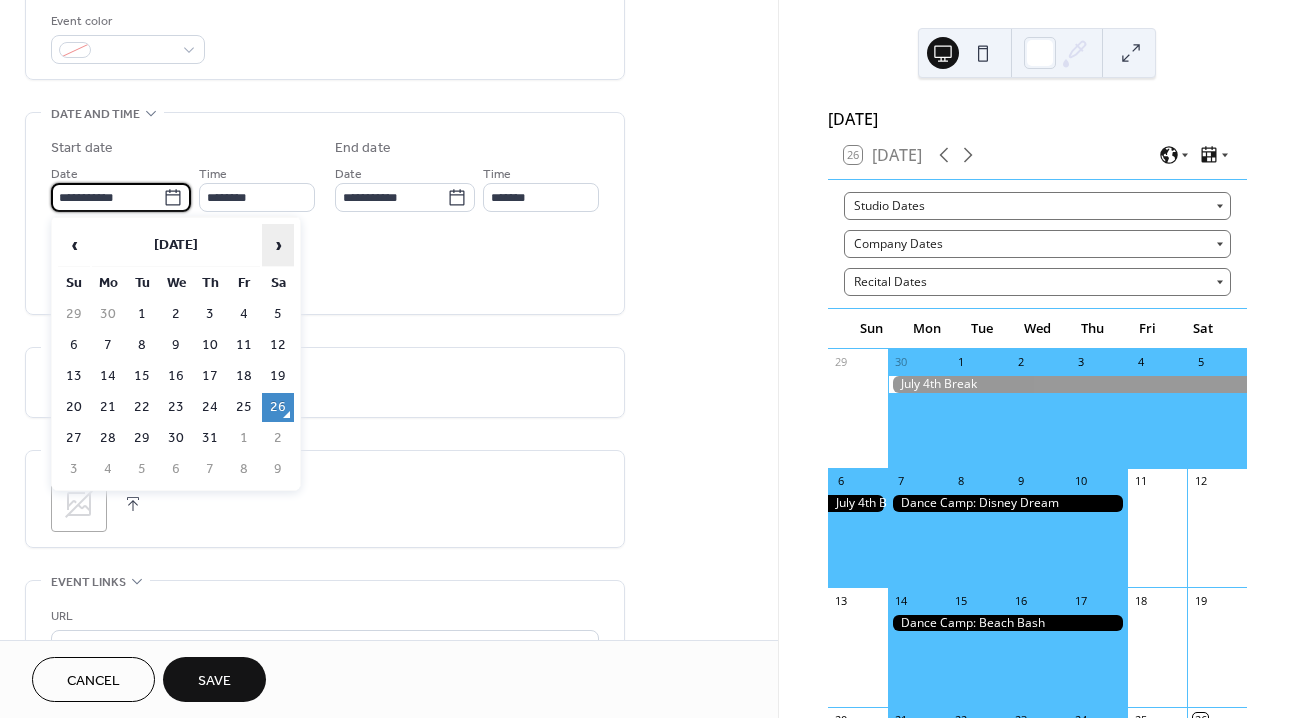 click on "›" at bounding box center [278, 245] 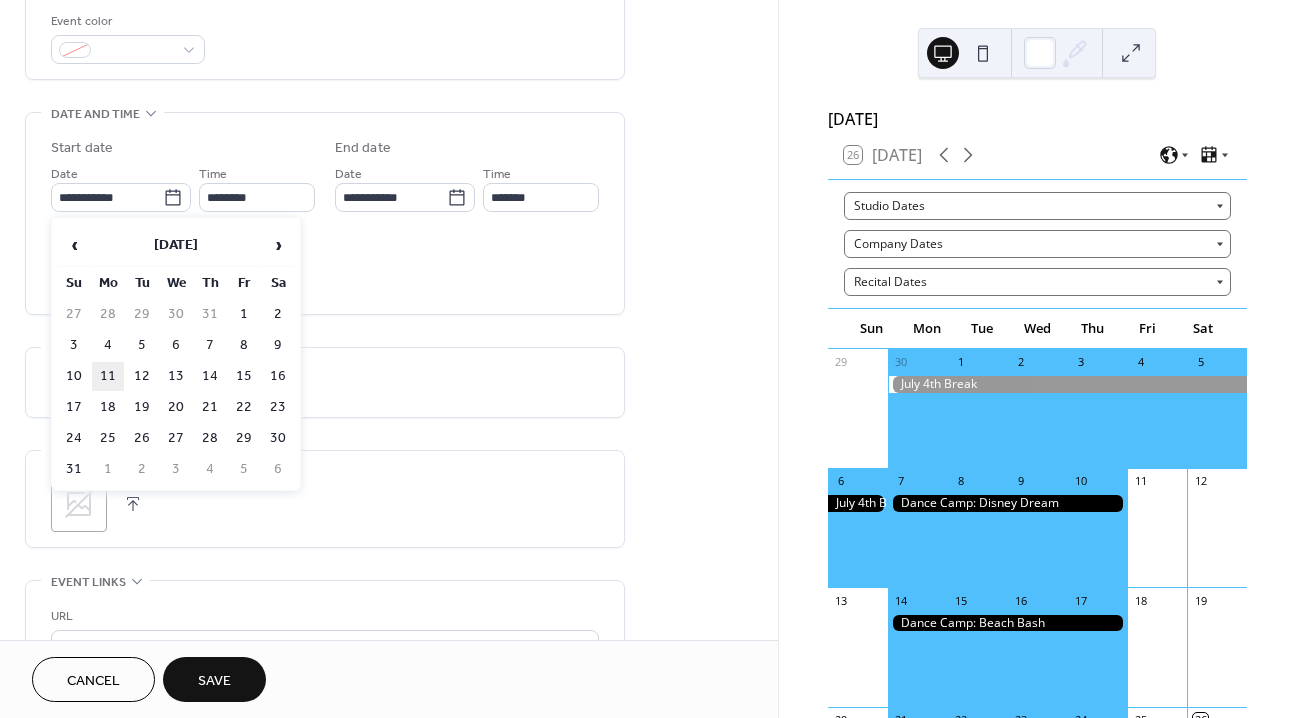 click on "11" at bounding box center [108, 376] 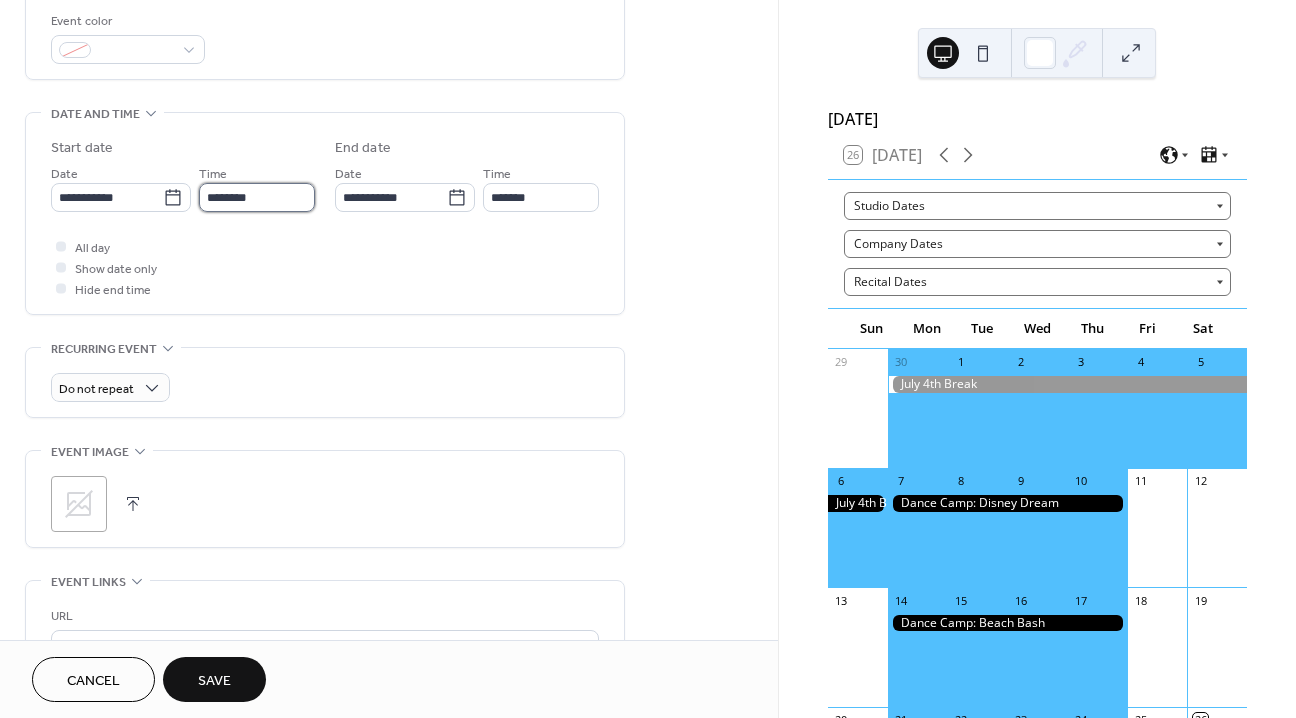 click on "********" at bounding box center [257, 197] 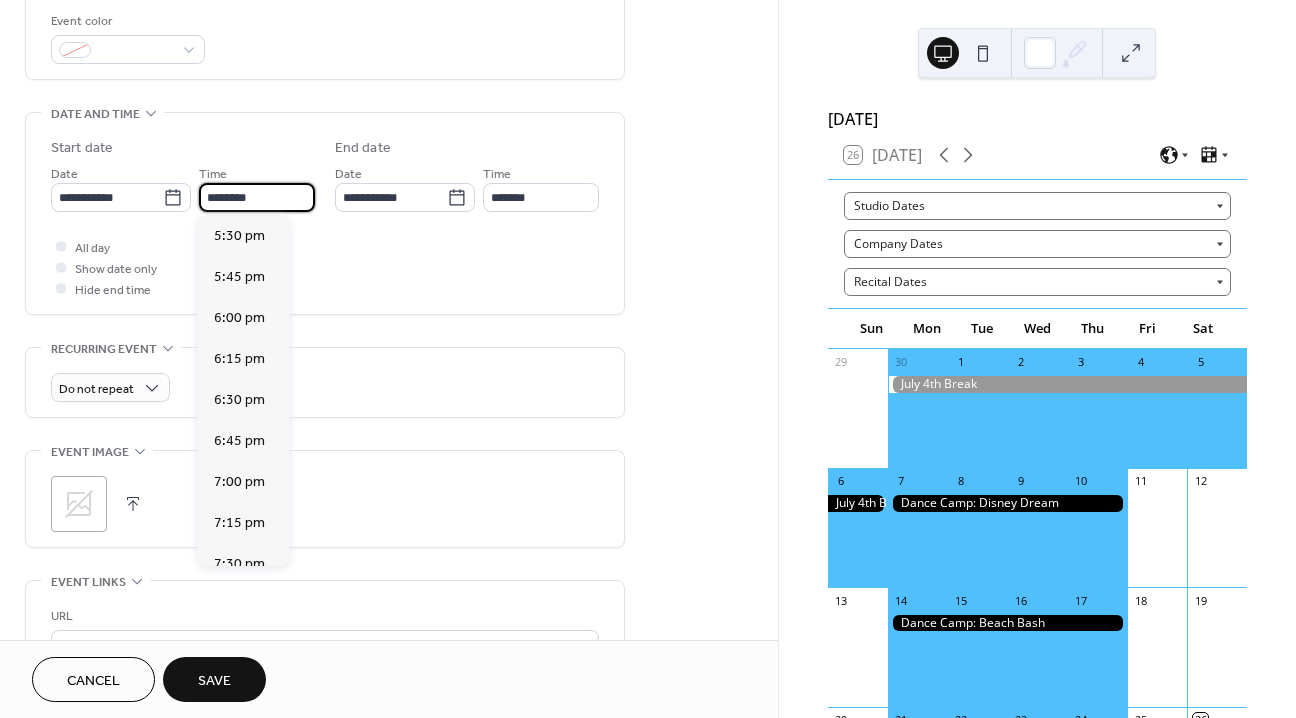 scroll, scrollTop: 2869, scrollLeft: 0, axis: vertical 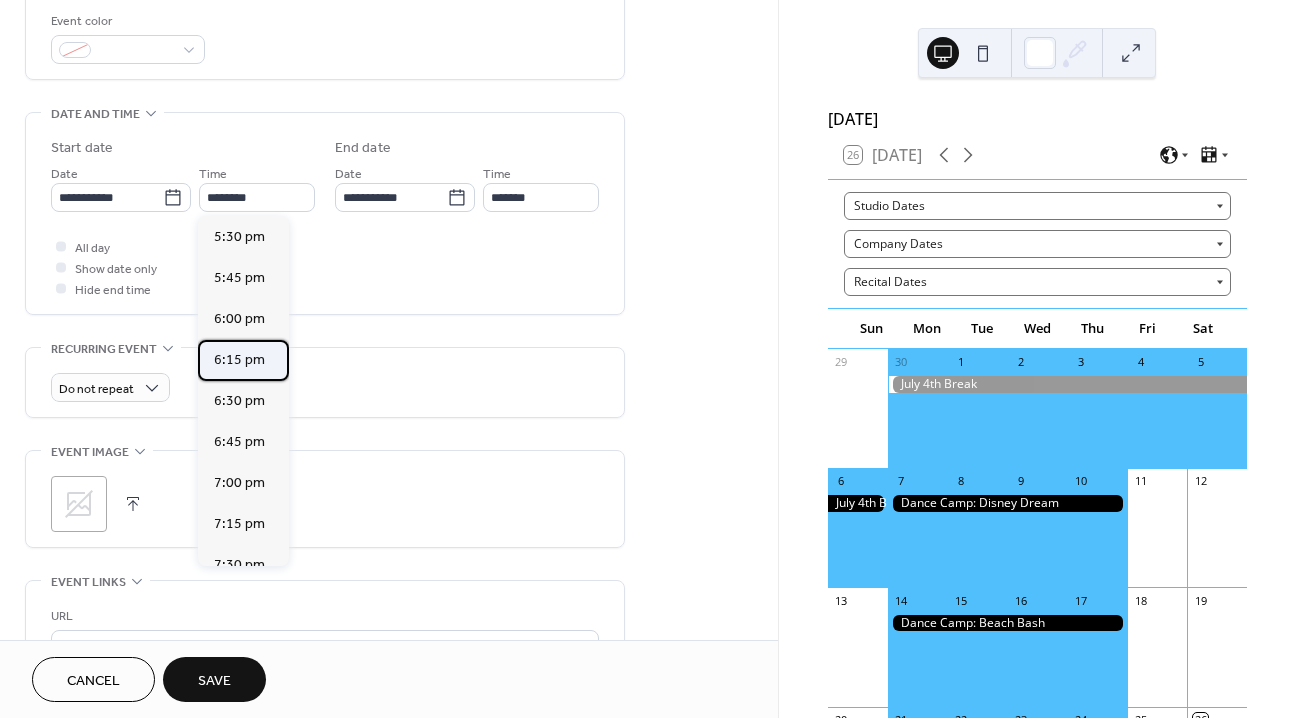 click on "6:15 pm" at bounding box center [239, 360] 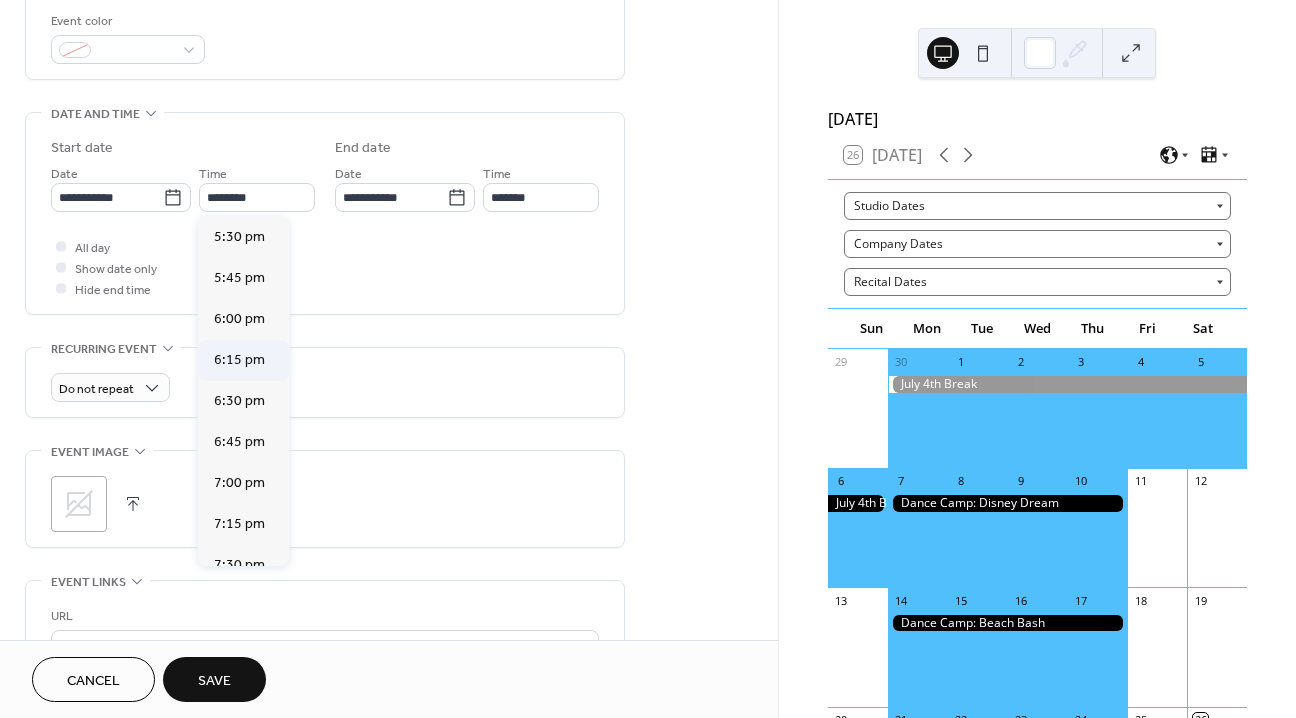 type on "*******" 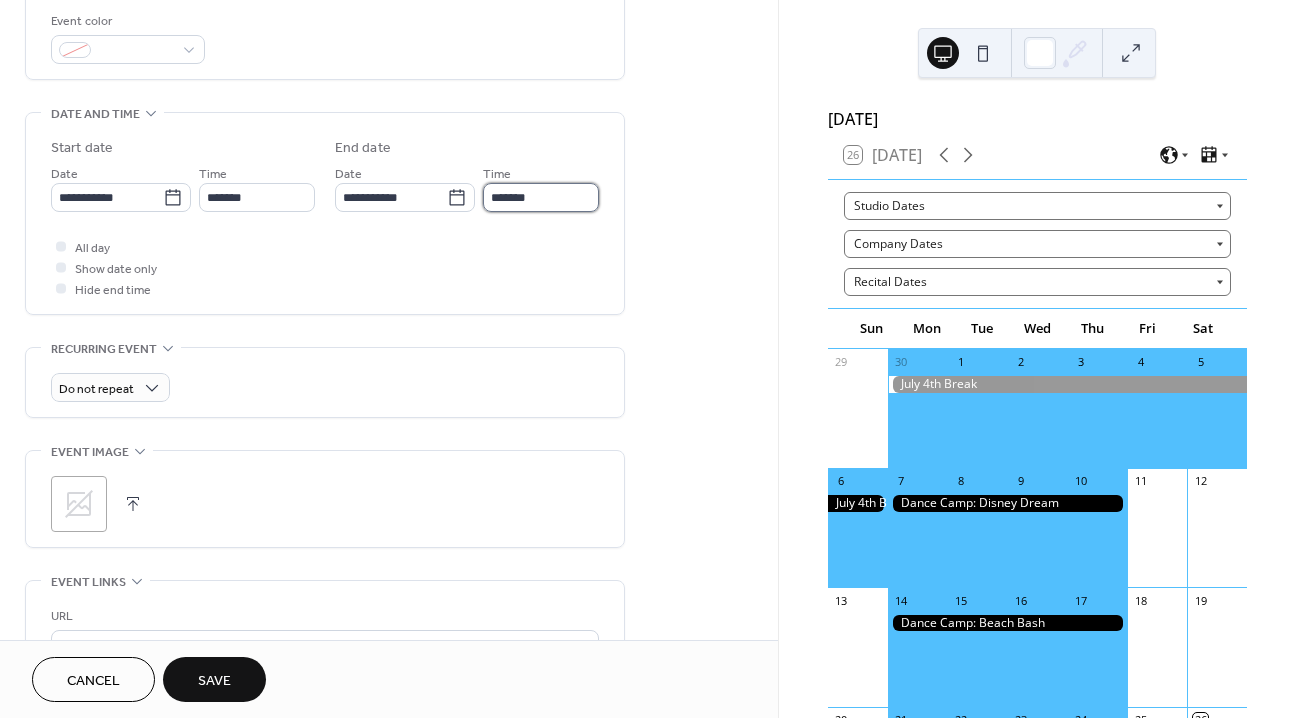 click on "*******" at bounding box center (541, 197) 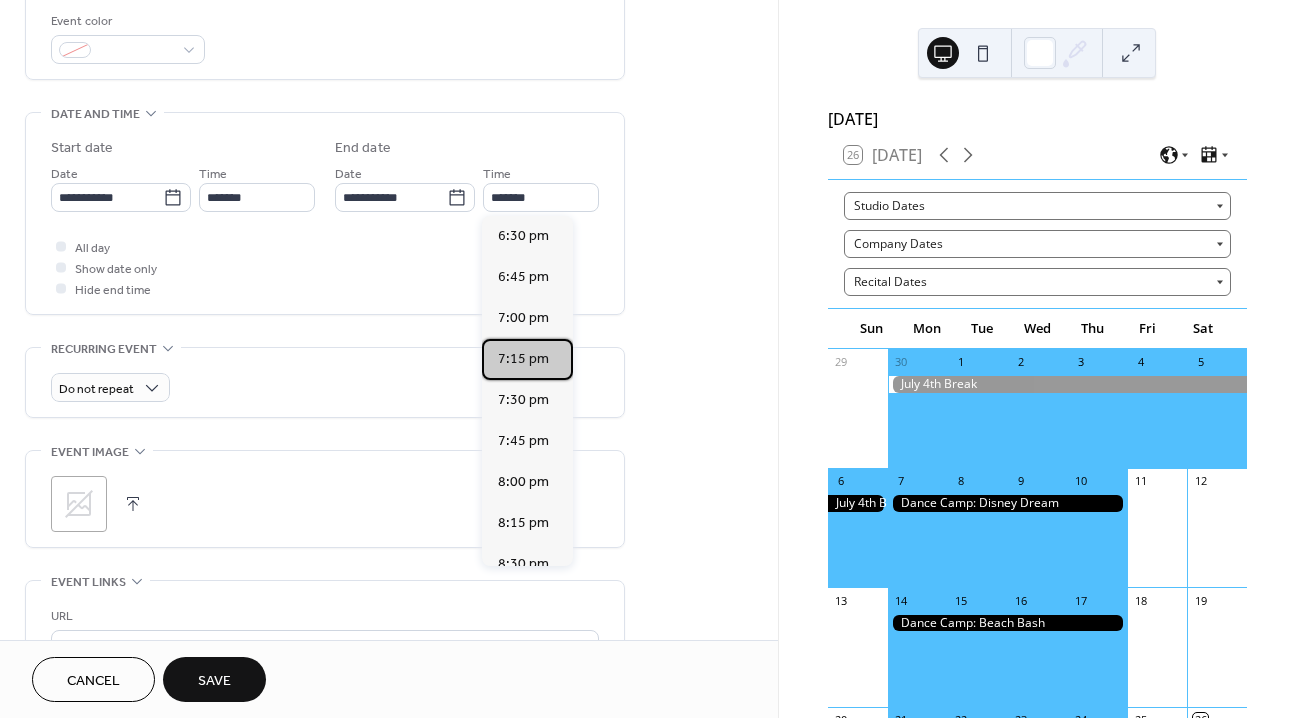 click on "7:15 pm" at bounding box center (523, 359) 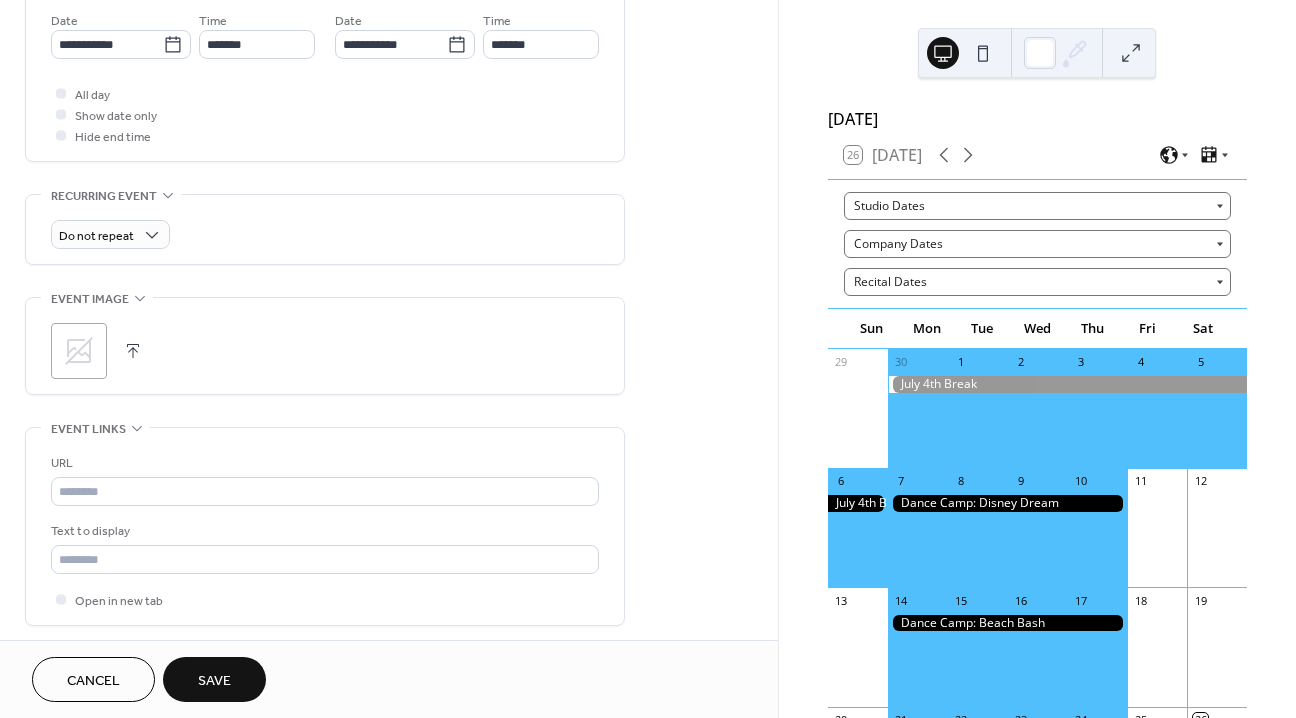 scroll, scrollTop: 708, scrollLeft: 0, axis: vertical 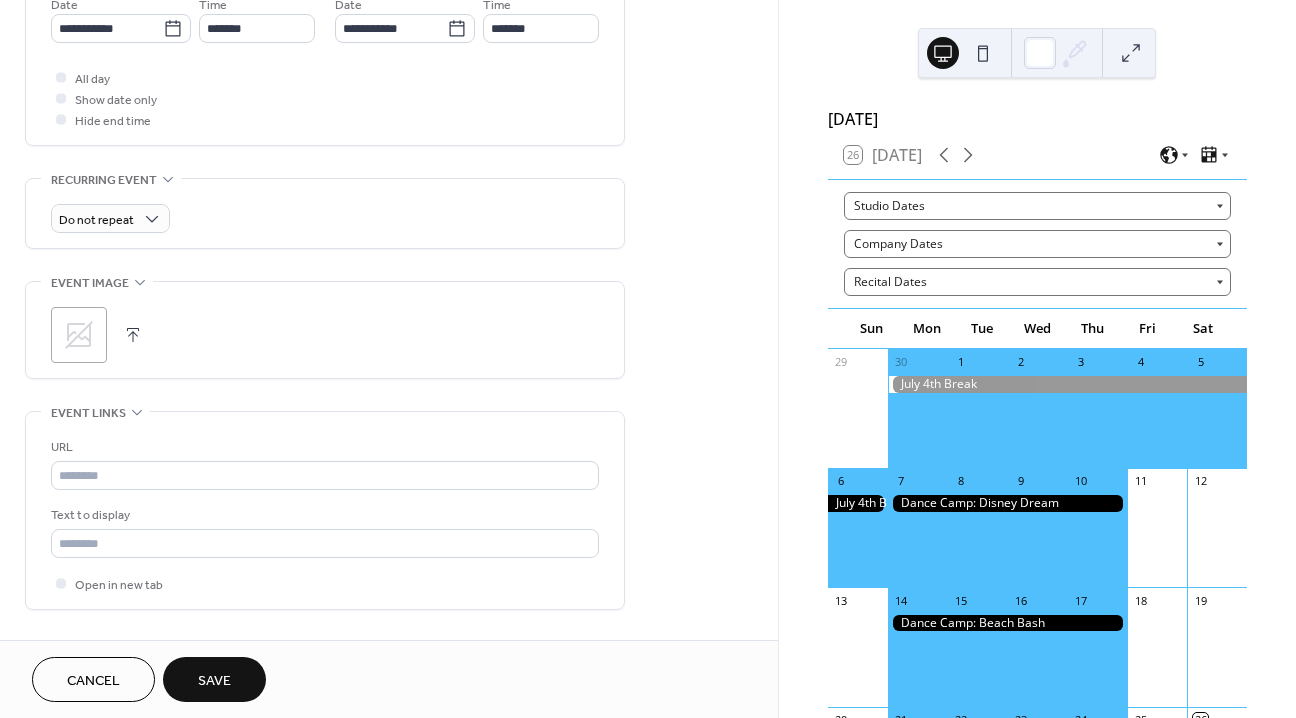 click at bounding box center [133, 335] 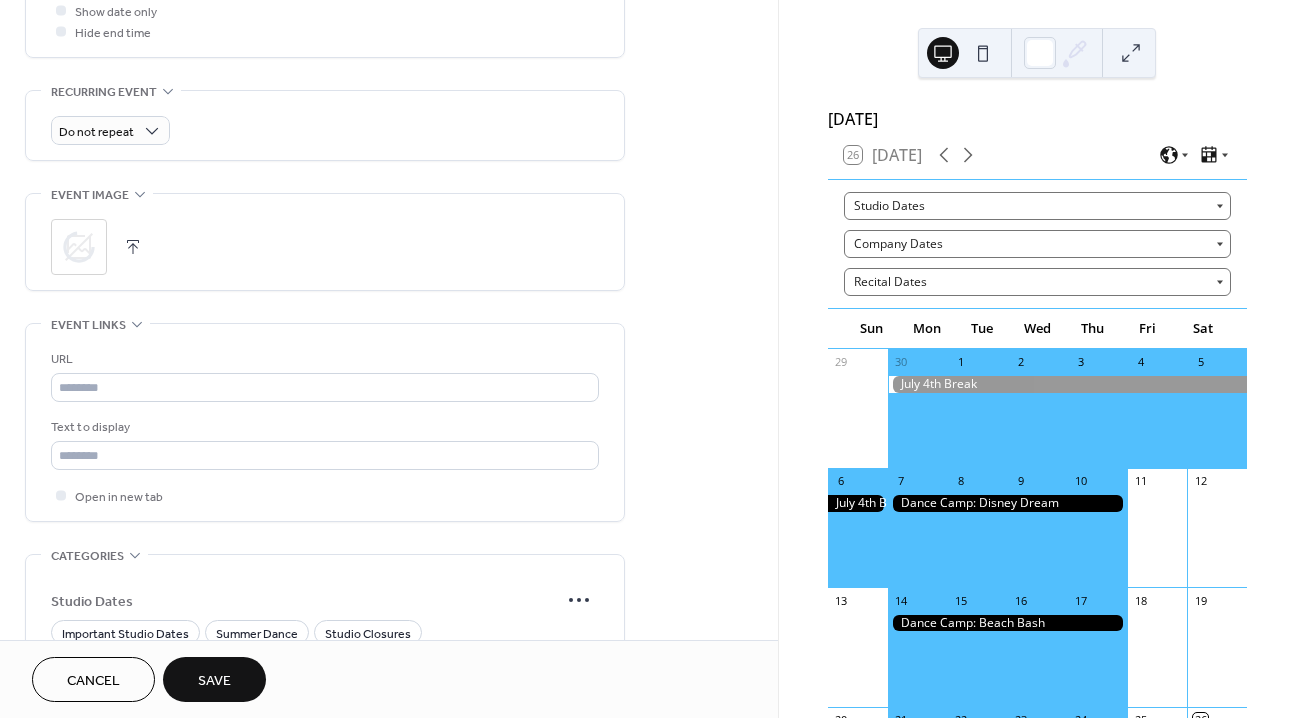 scroll, scrollTop: 803, scrollLeft: 0, axis: vertical 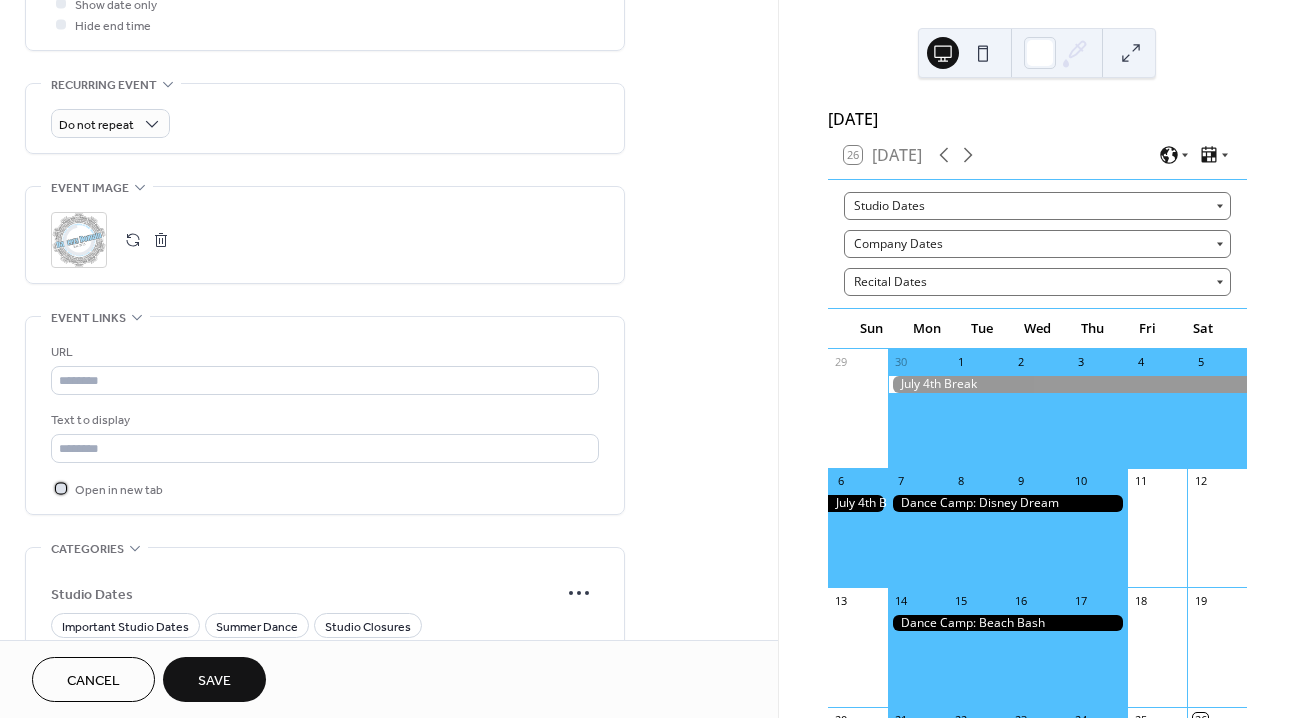 click 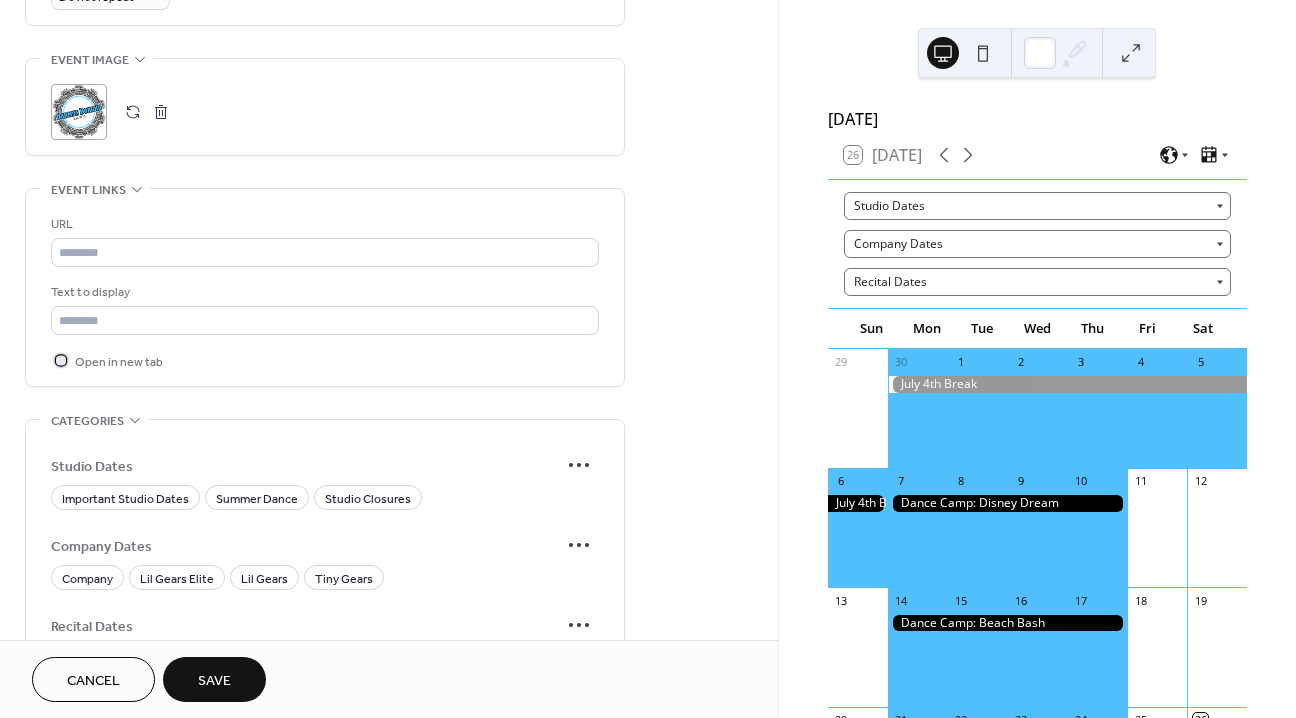 scroll, scrollTop: 1134, scrollLeft: 0, axis: vertical 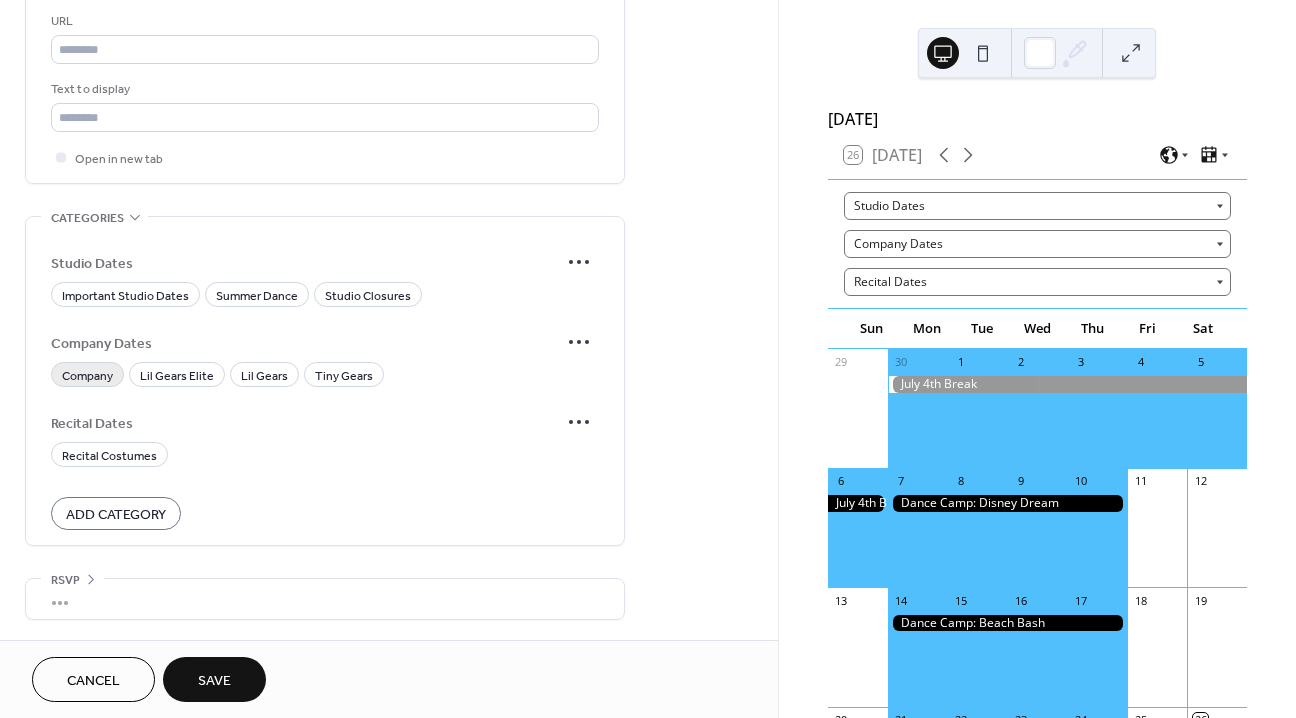 click on "Company" at bounding box center (87, 376) 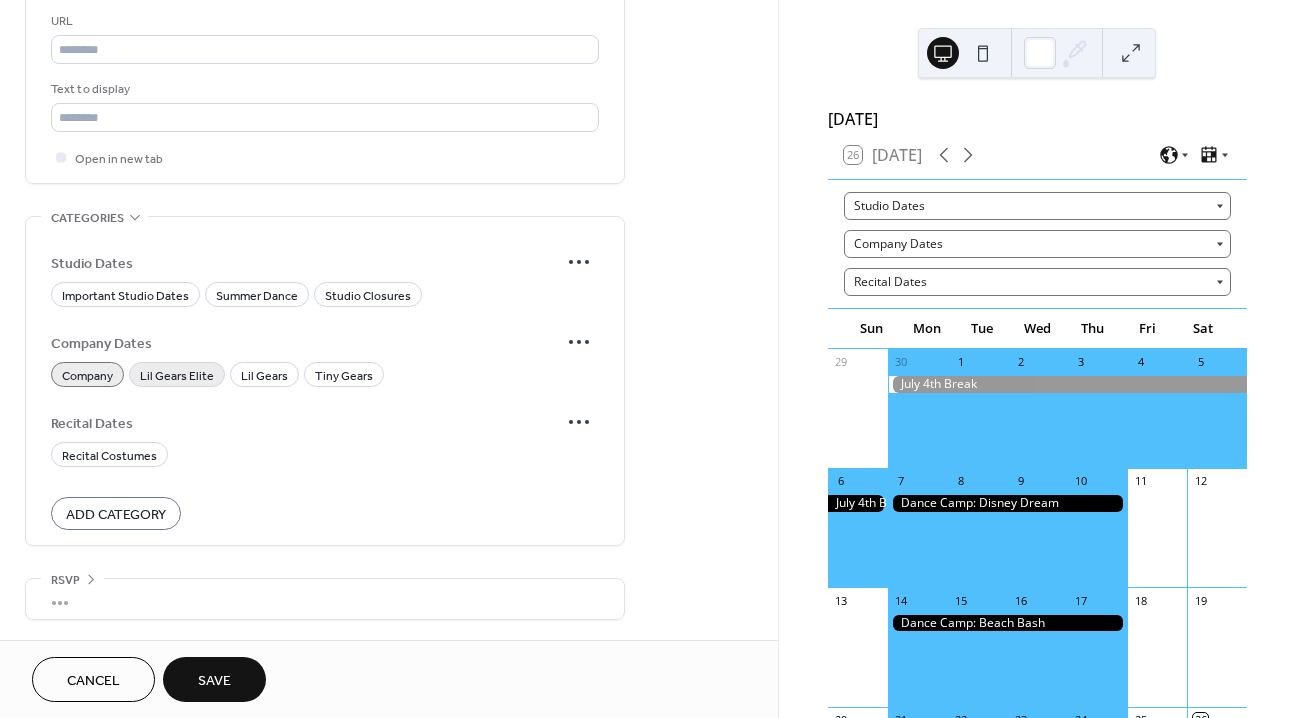 click on "Lil Gears Elite" at bounding box center [177, 376] 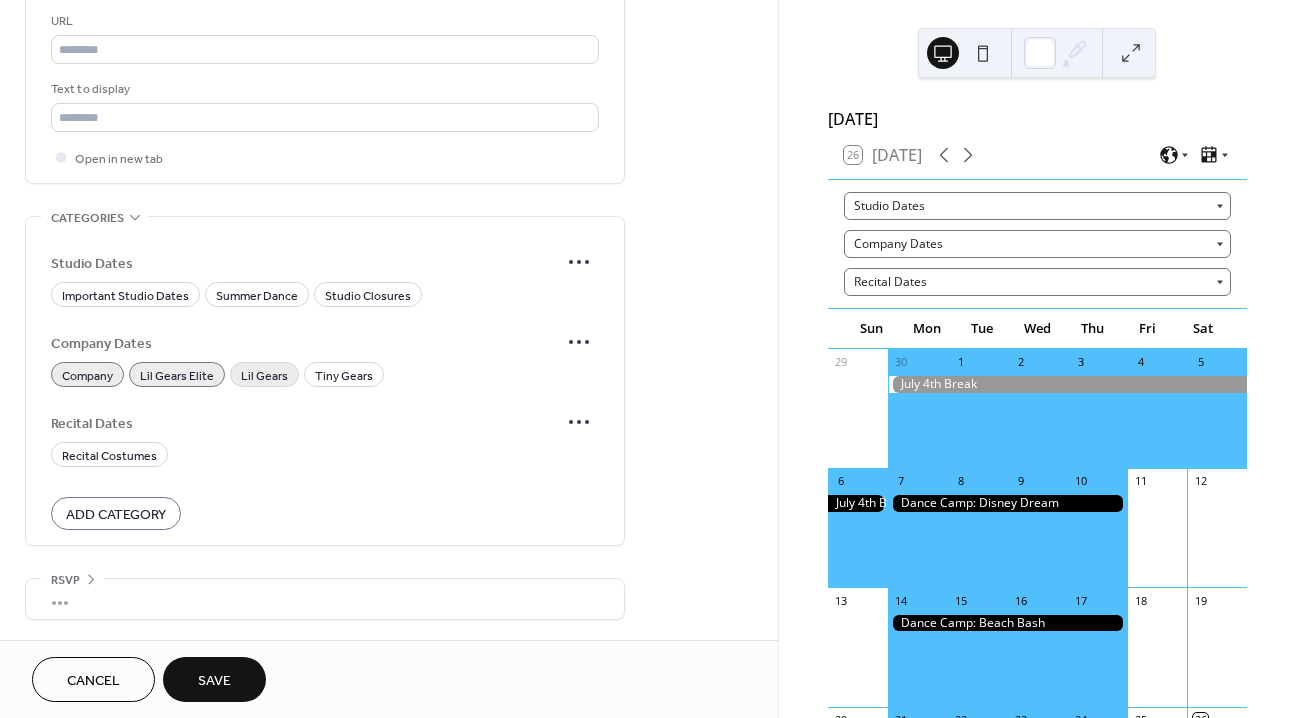 click on "Lil Gears" at bounding box center (264, 376) 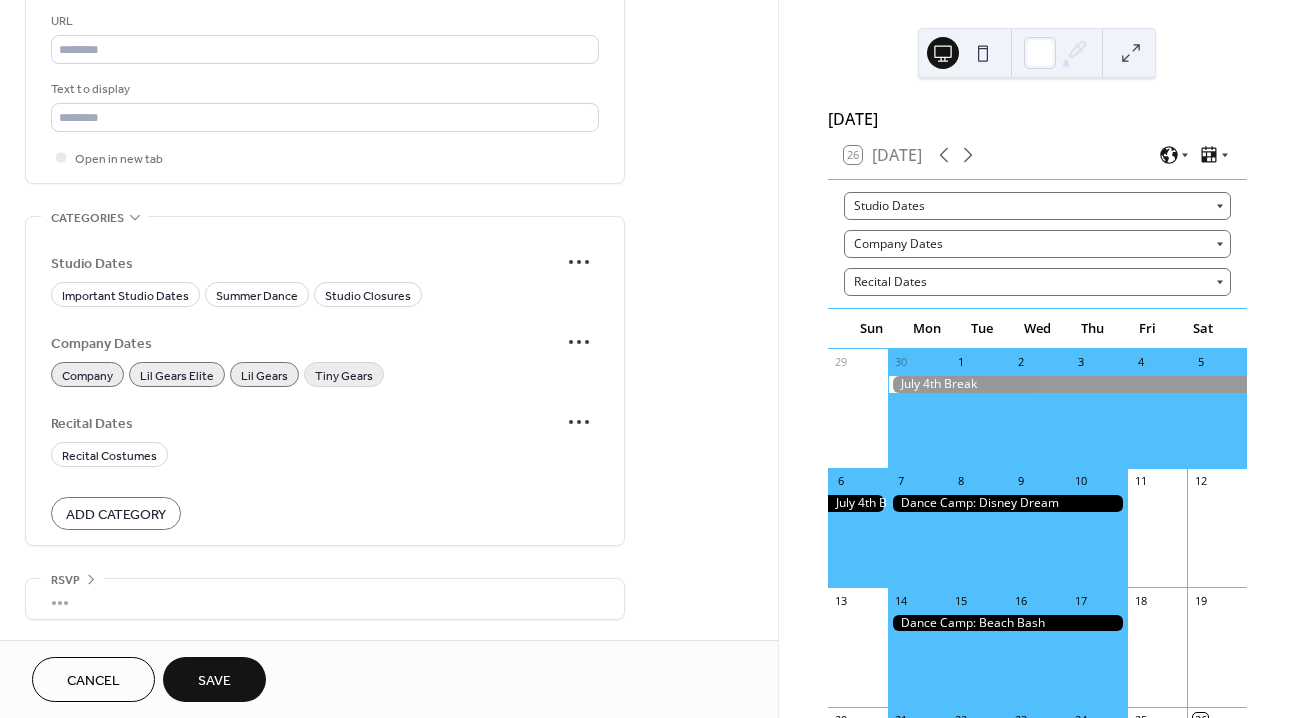 click on "Tiny Gears" at bounding box center [344, 376] 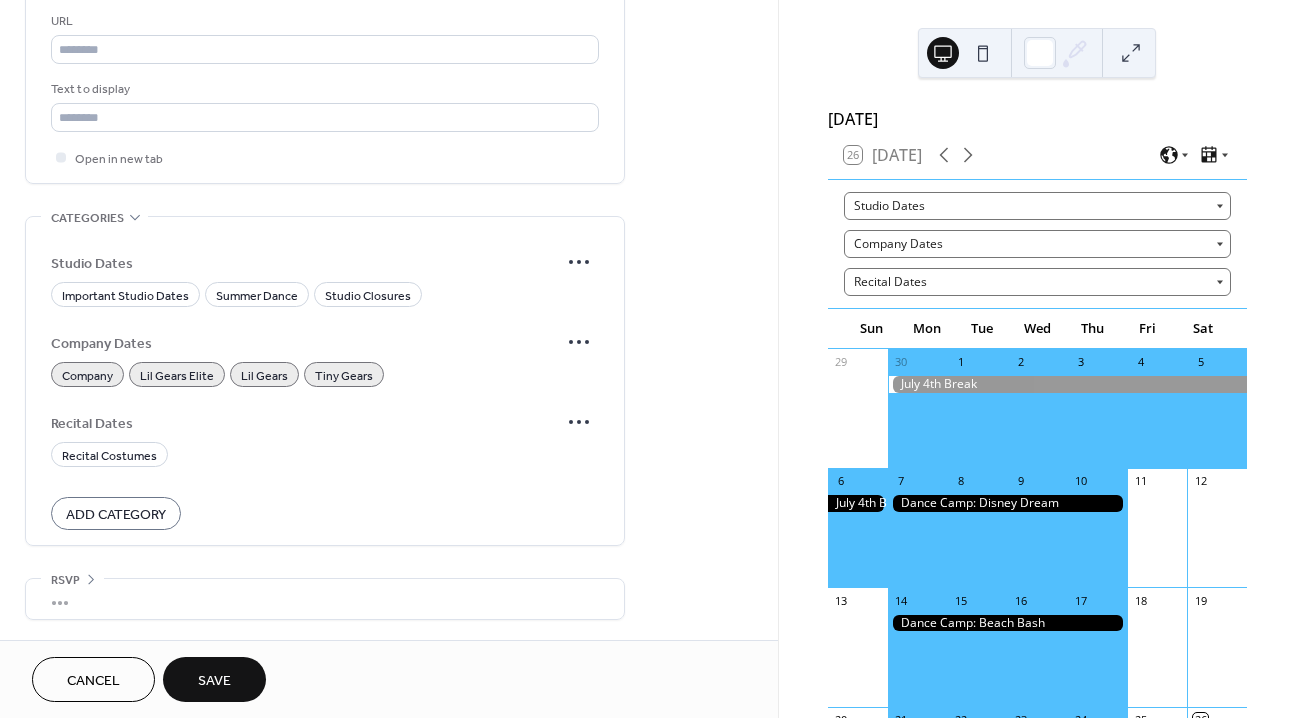 click on "Tiny Gears" at bounding box center (344, 376) 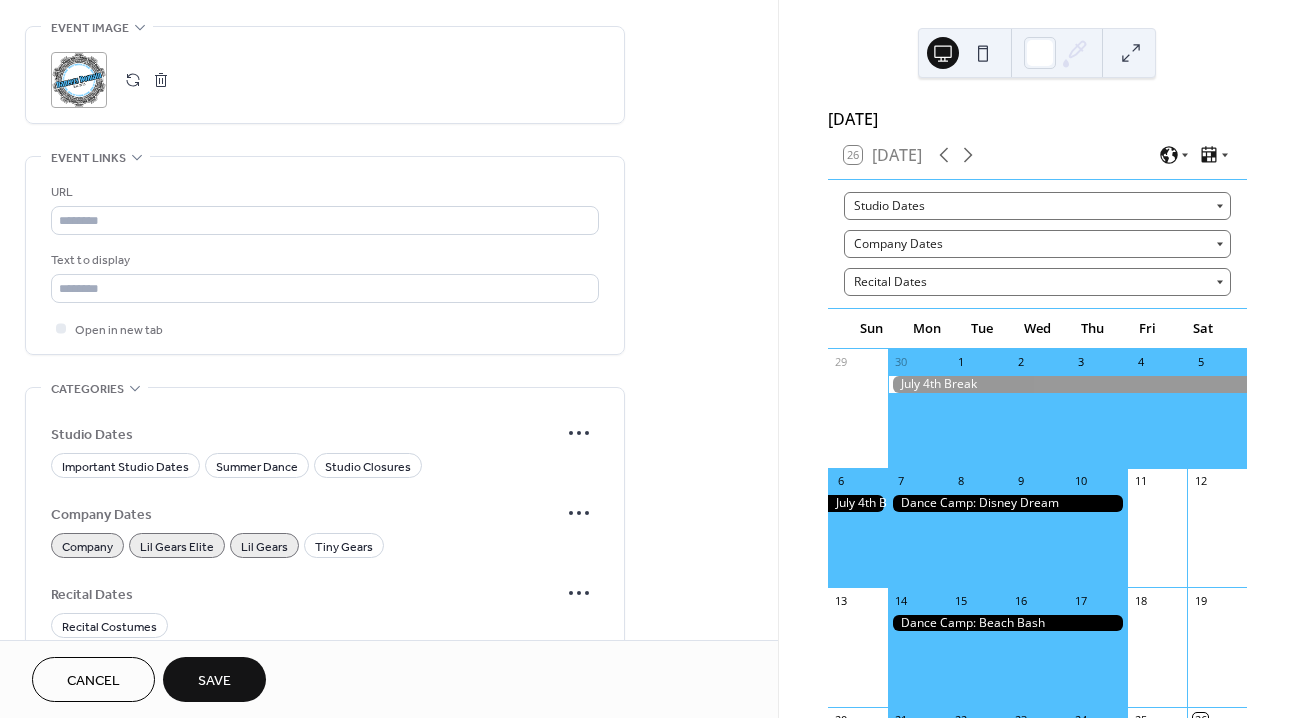 scroll, scrollTop: 1134, scrollLeft: 0, axis: vertical 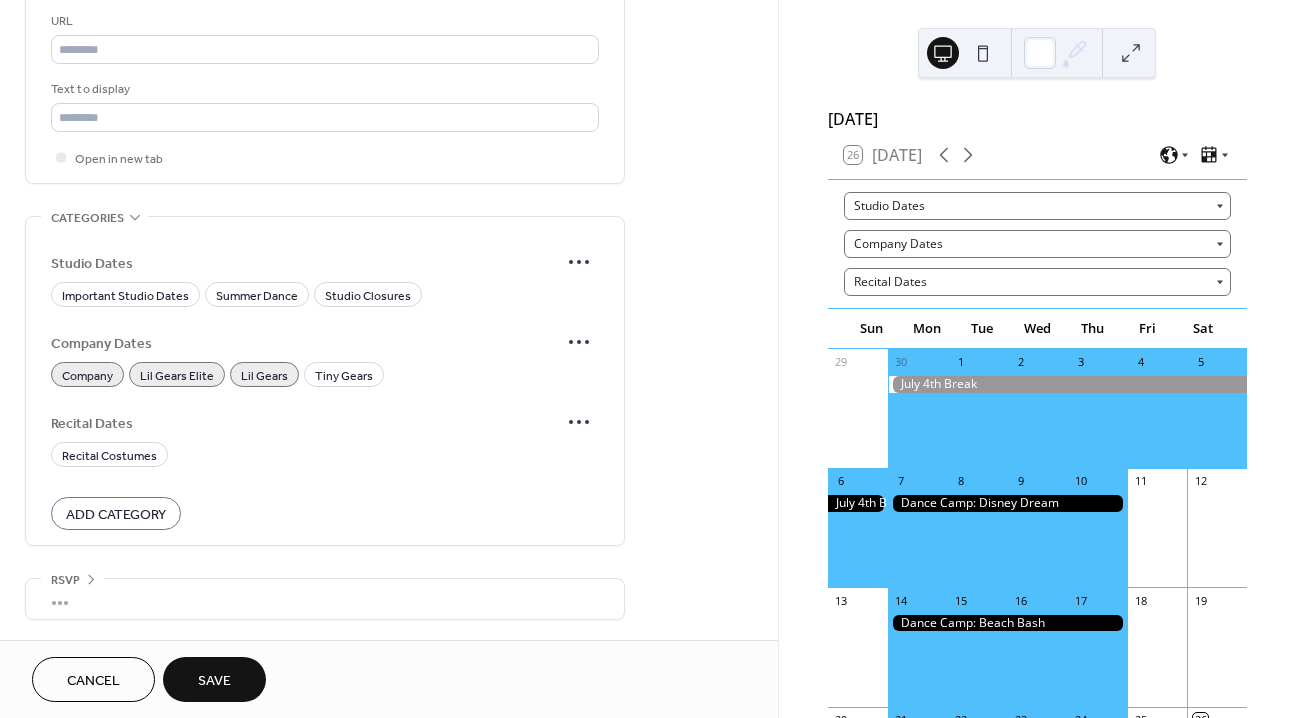 click on "Save" at bounding box center [214, 679] 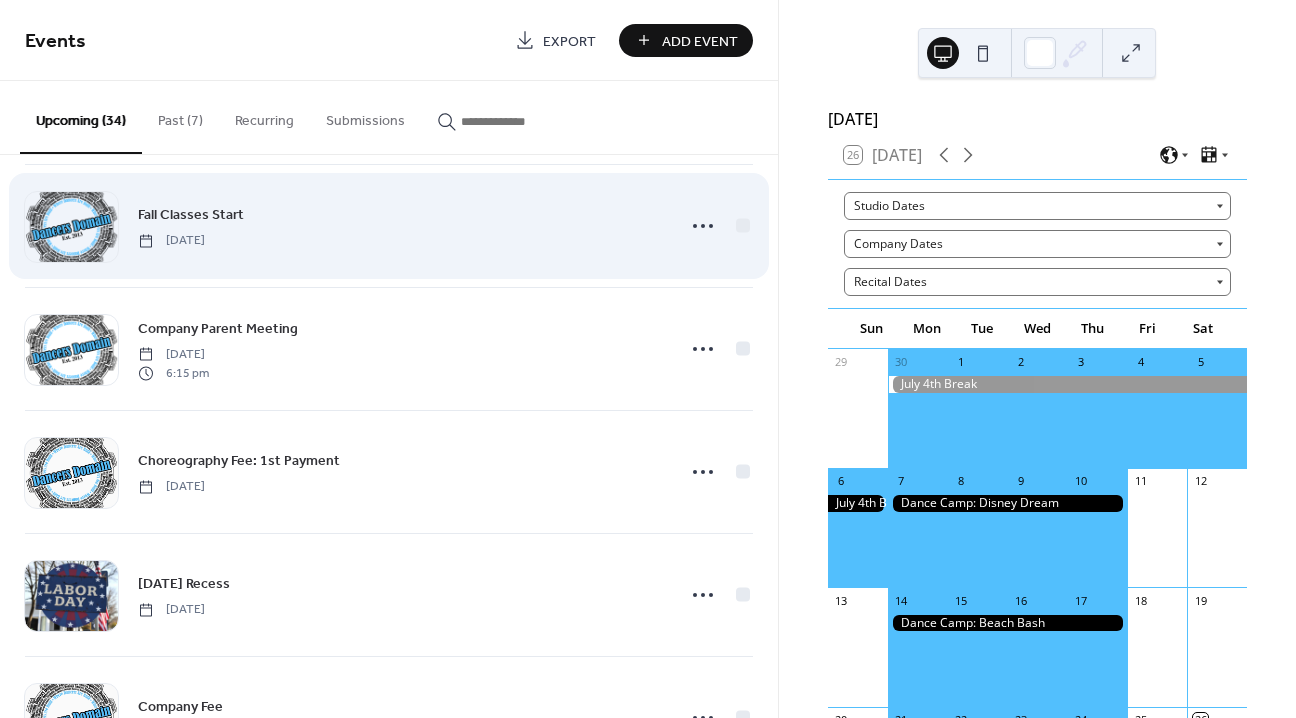 scroll, scrollTop: 255, scrollLeft: 0, axis: vertical 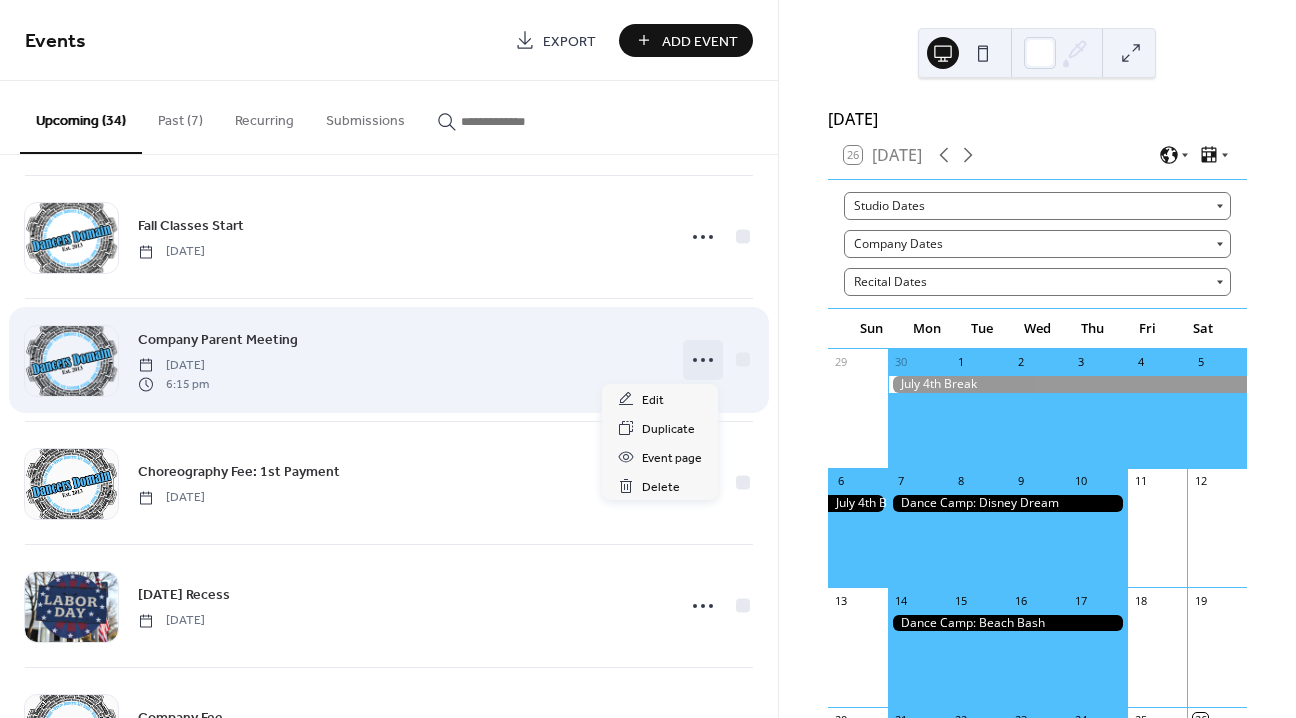 click 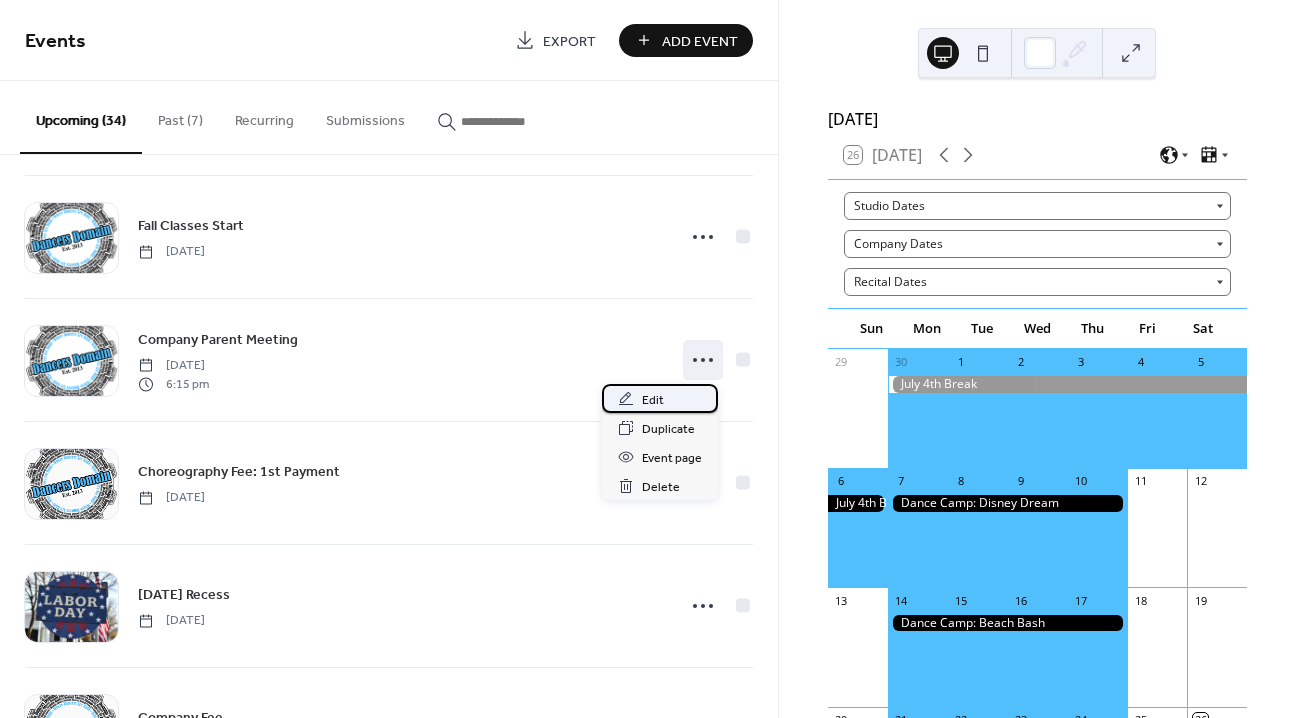 click on "Edit" at bounding box center (653, 400) 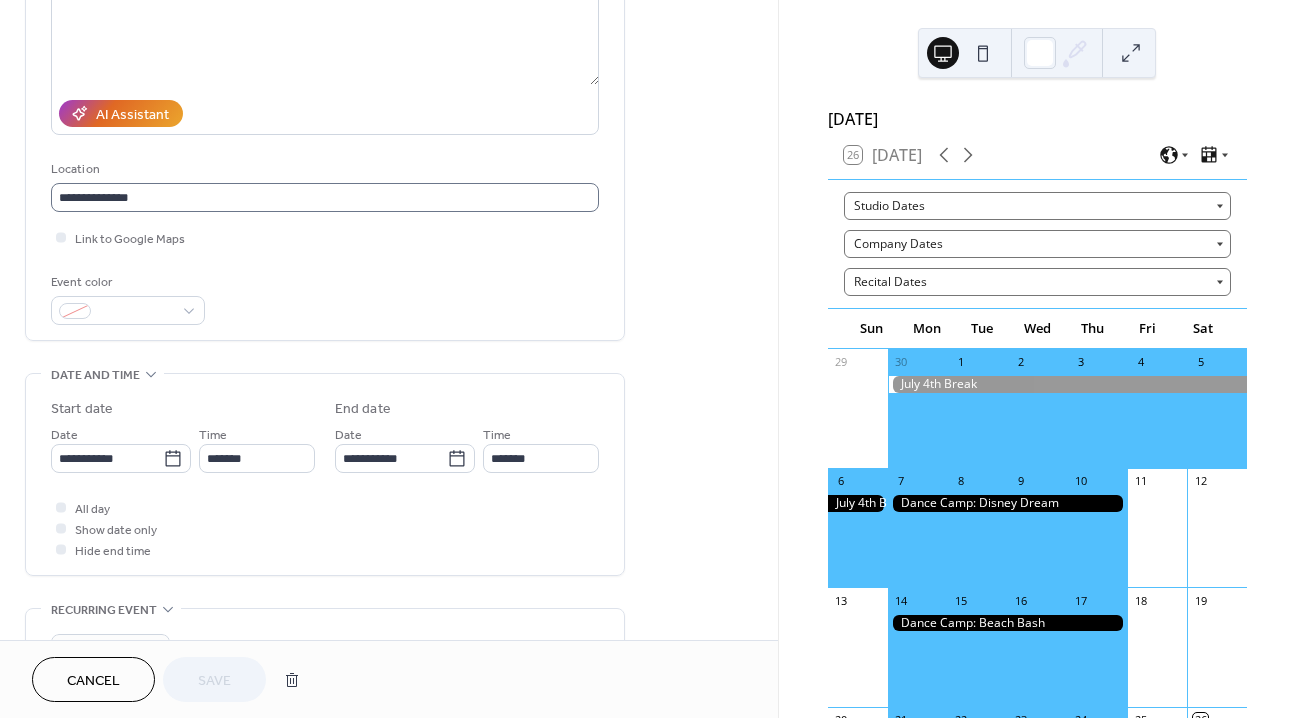 scroll, scrollTop: 361, scrollLeft: 0, axis: vertical 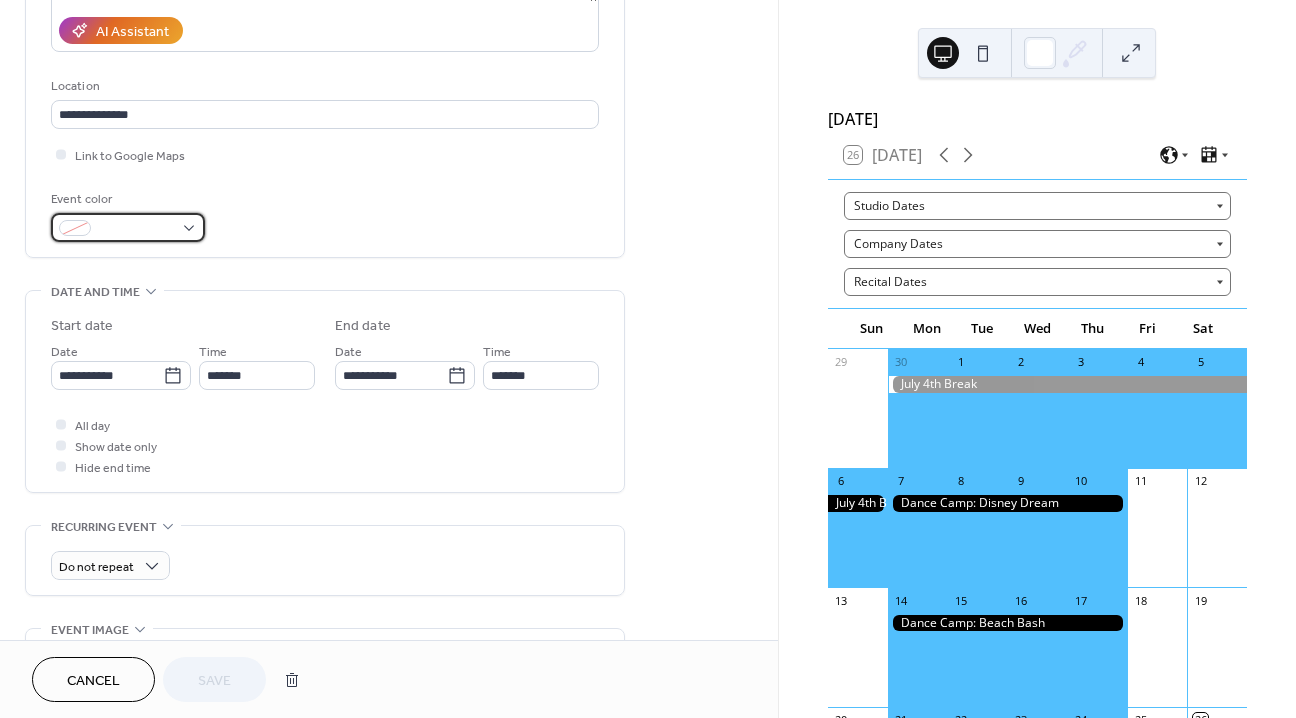 click at bounding box center (128, 227) 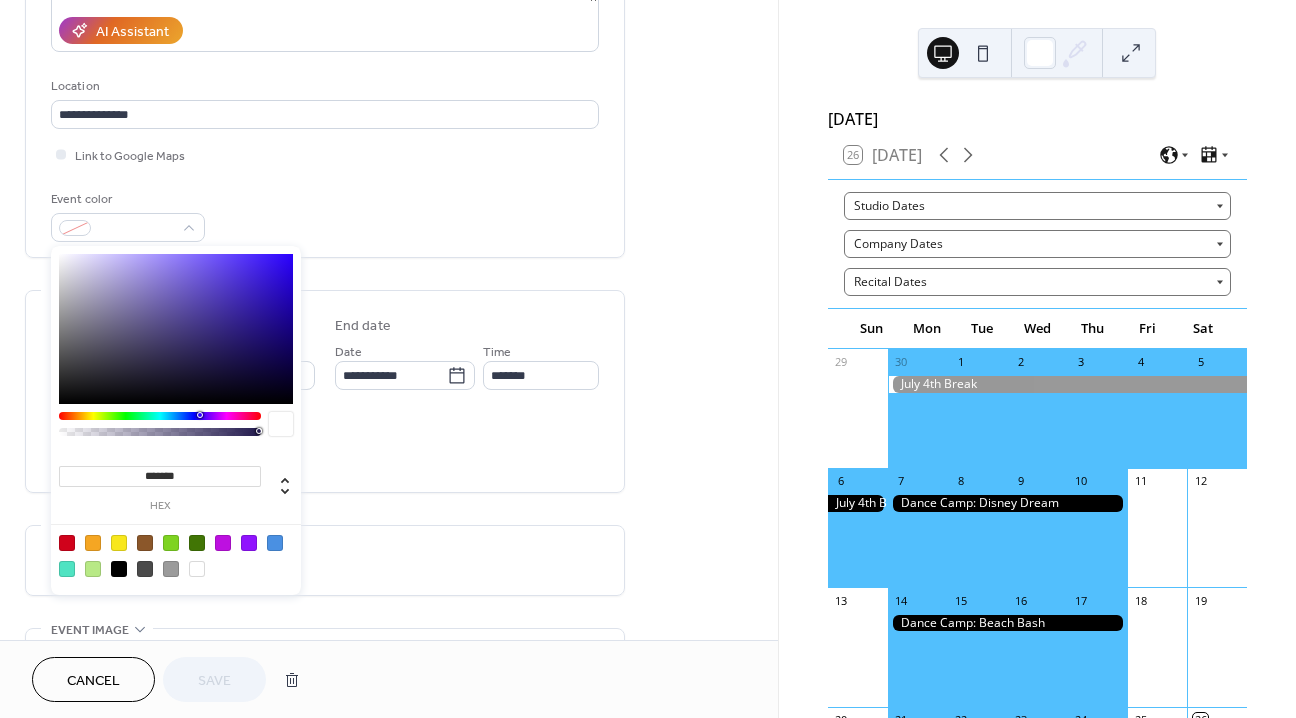 click on "Event color" at bounding box center (325, 215) 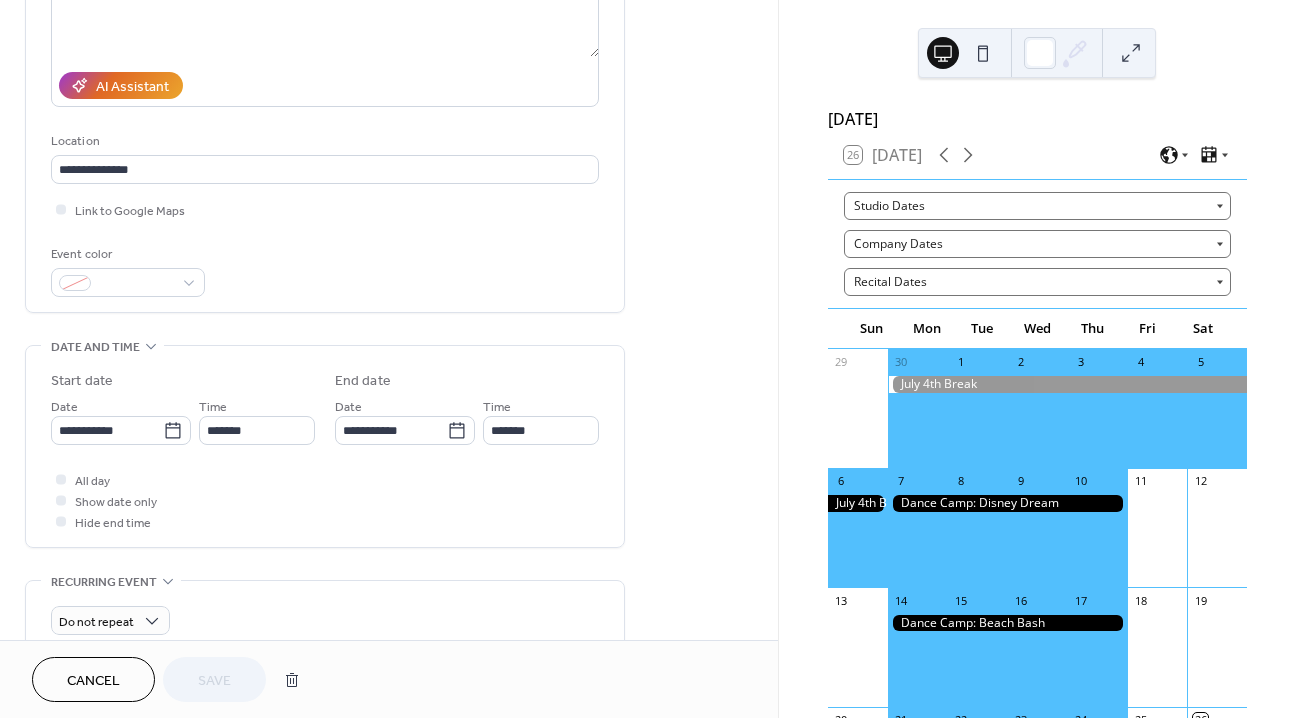 scroll, scrollTop: 378, scrollLeft: 0, axis: vertical 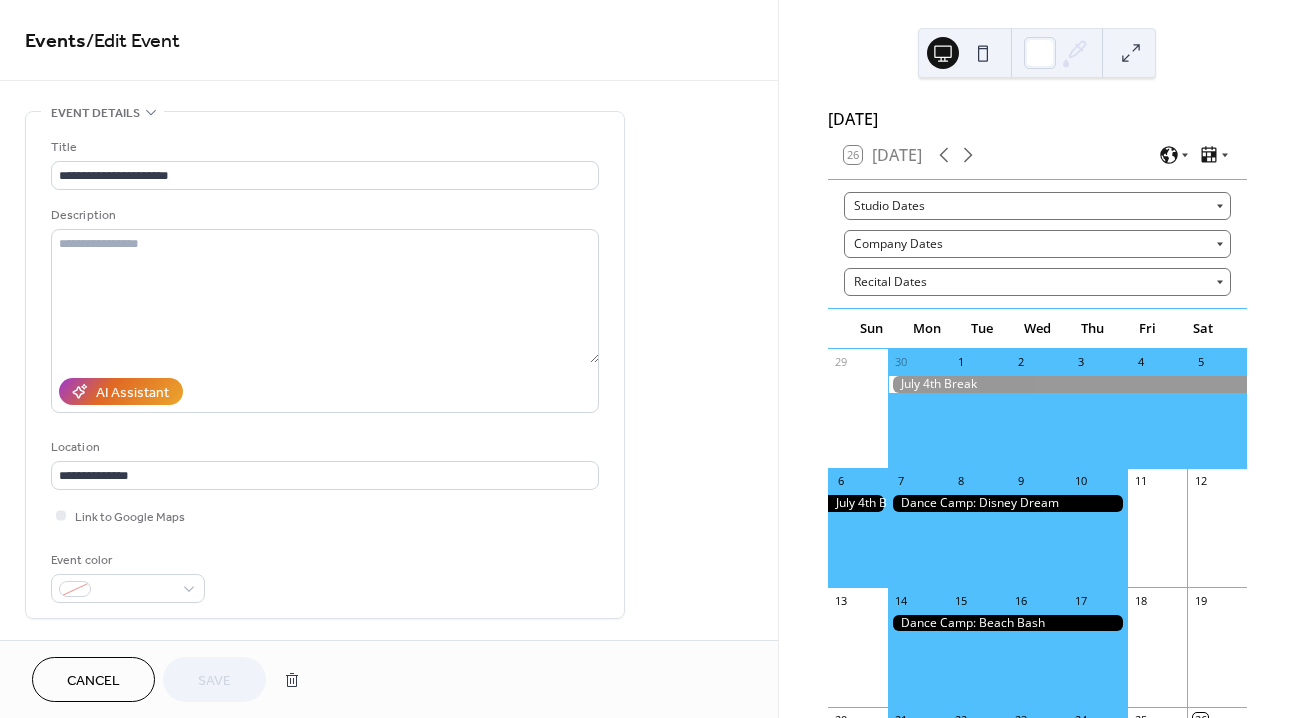 click on "[DATE]" at bounding box center (1037, 119) 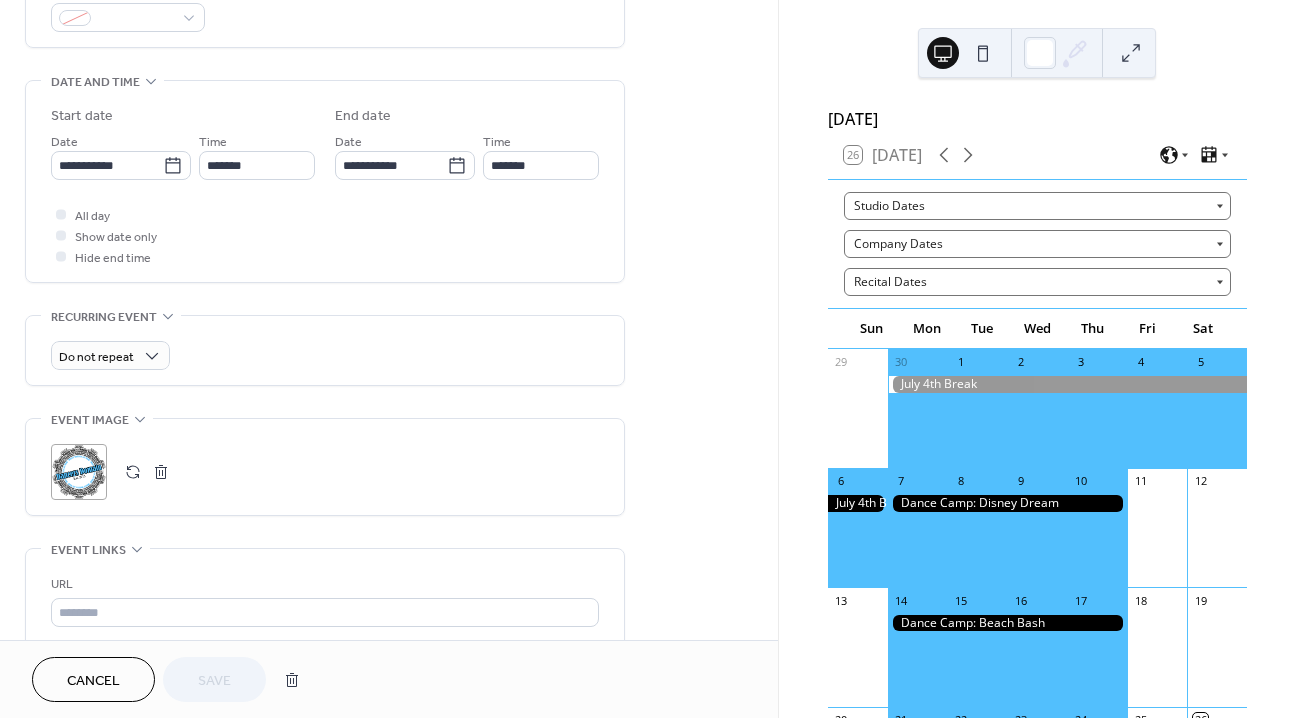 scroll, scrollTop: 1134, scrollLeft: 0, axis: vertical 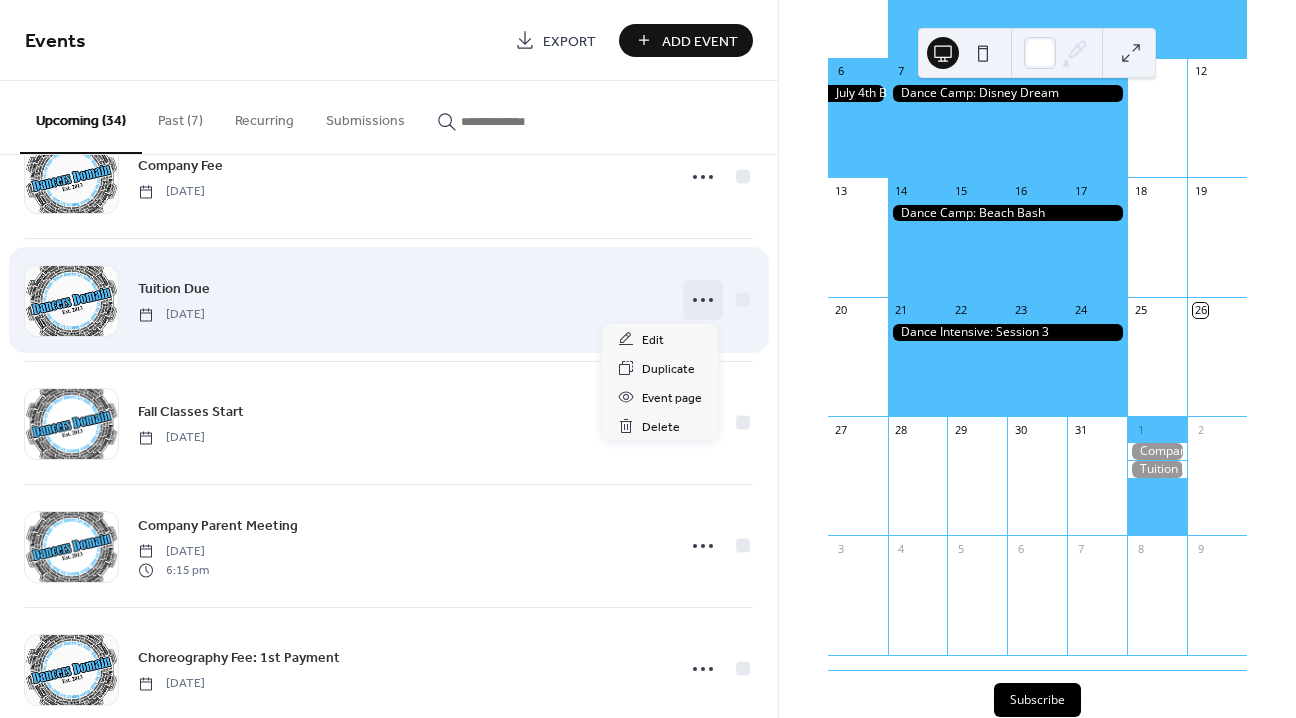 click 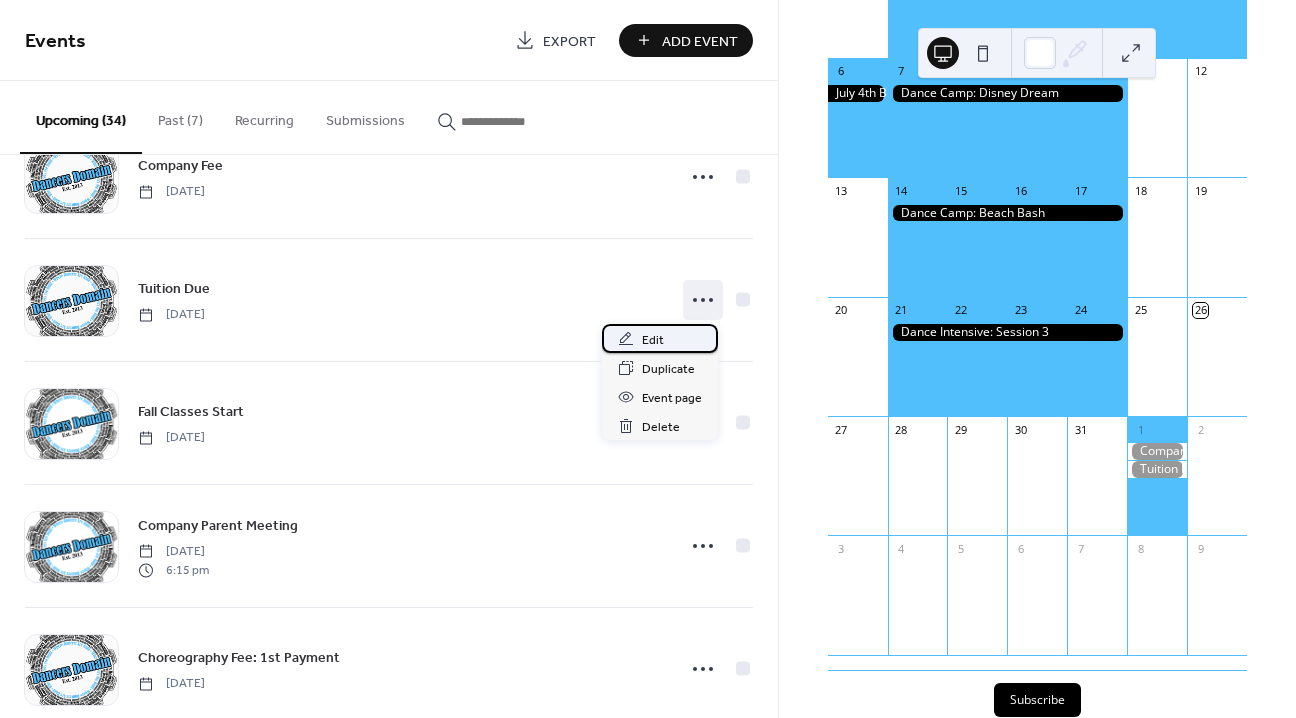 click on "Edit" at bounding box center (660, 338) 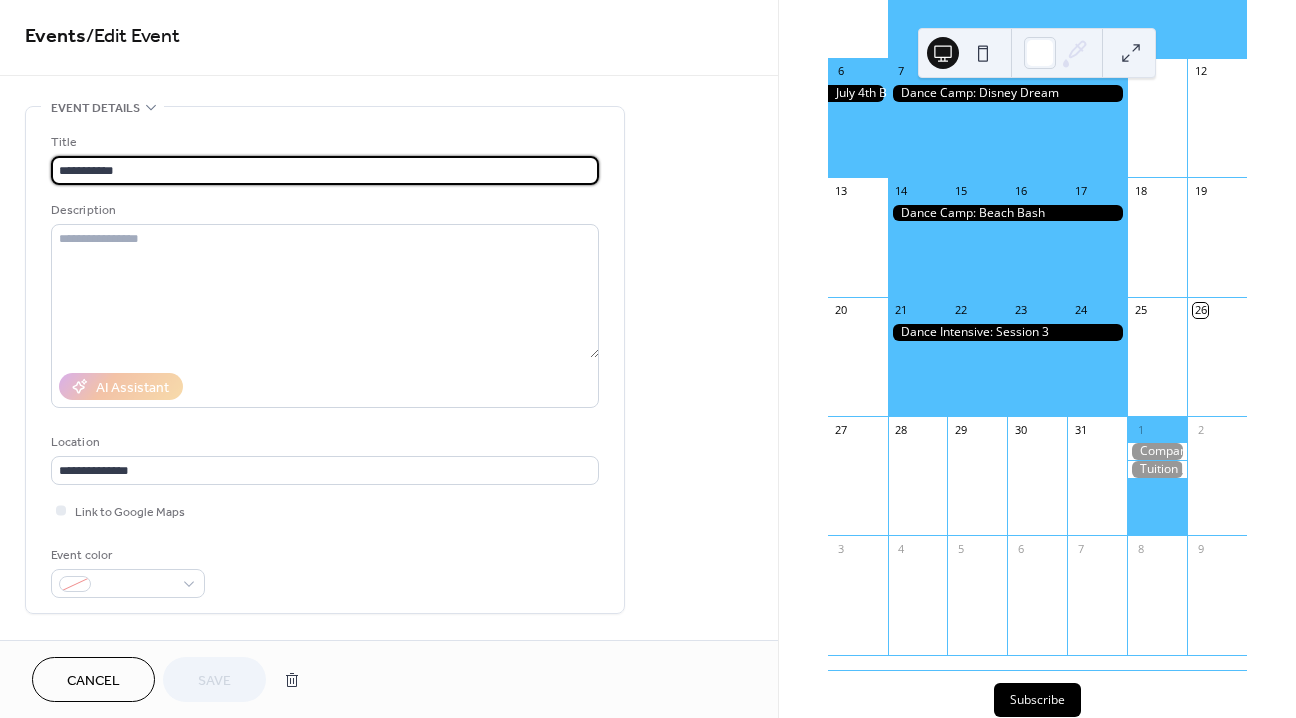 scroll, scrollTop: 0, scrollLeft: 0, axis: both 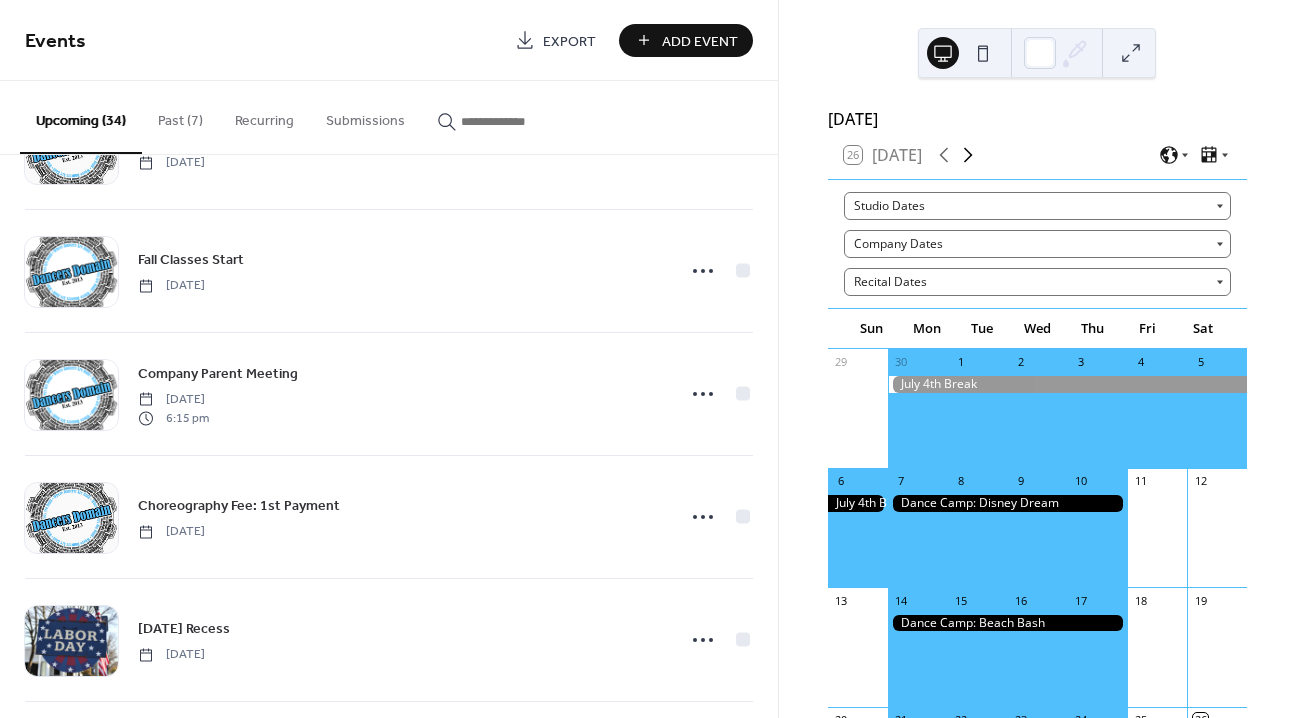 click 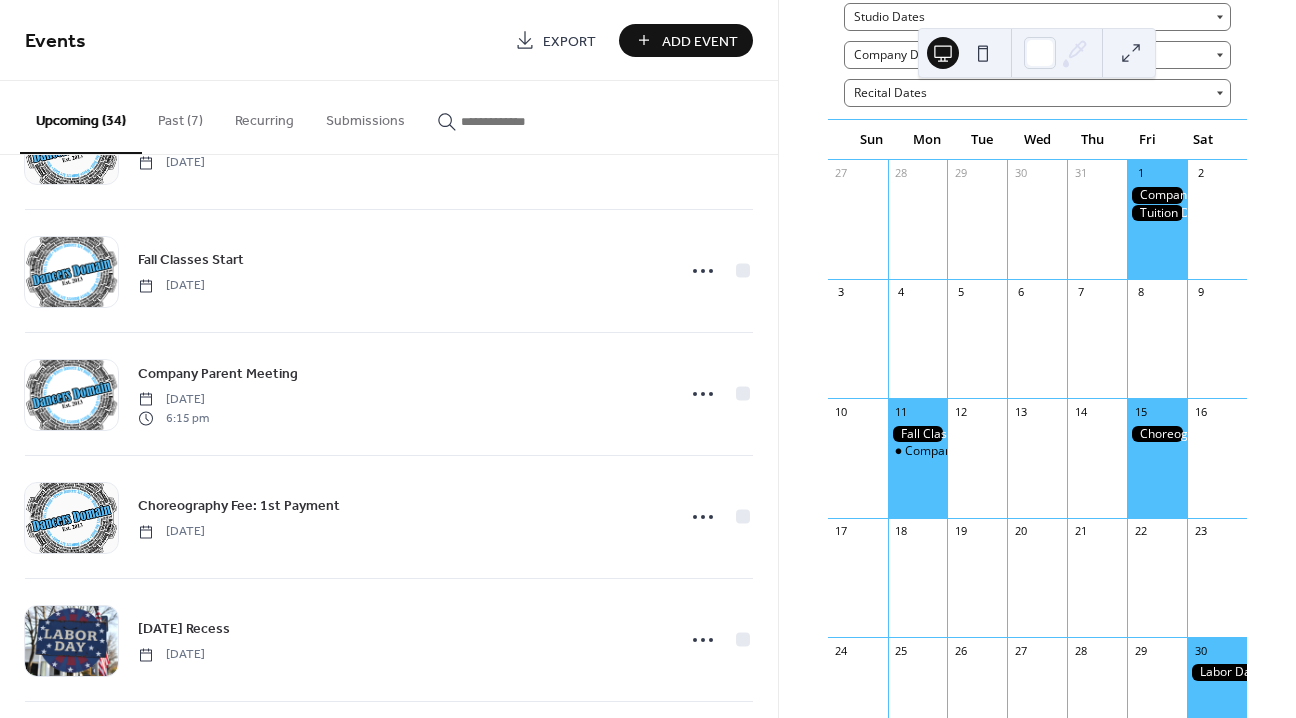 scroll, scrollTop: 0, scrollLeft: 0, axis: both 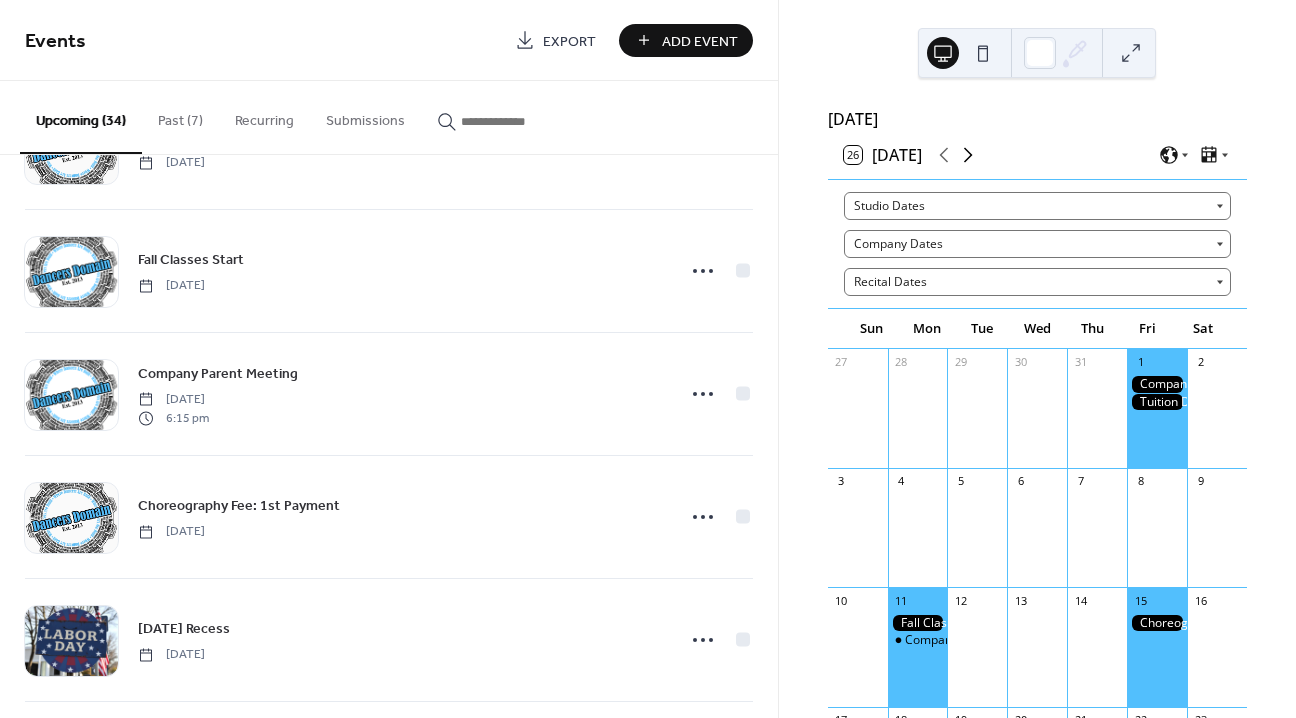 click 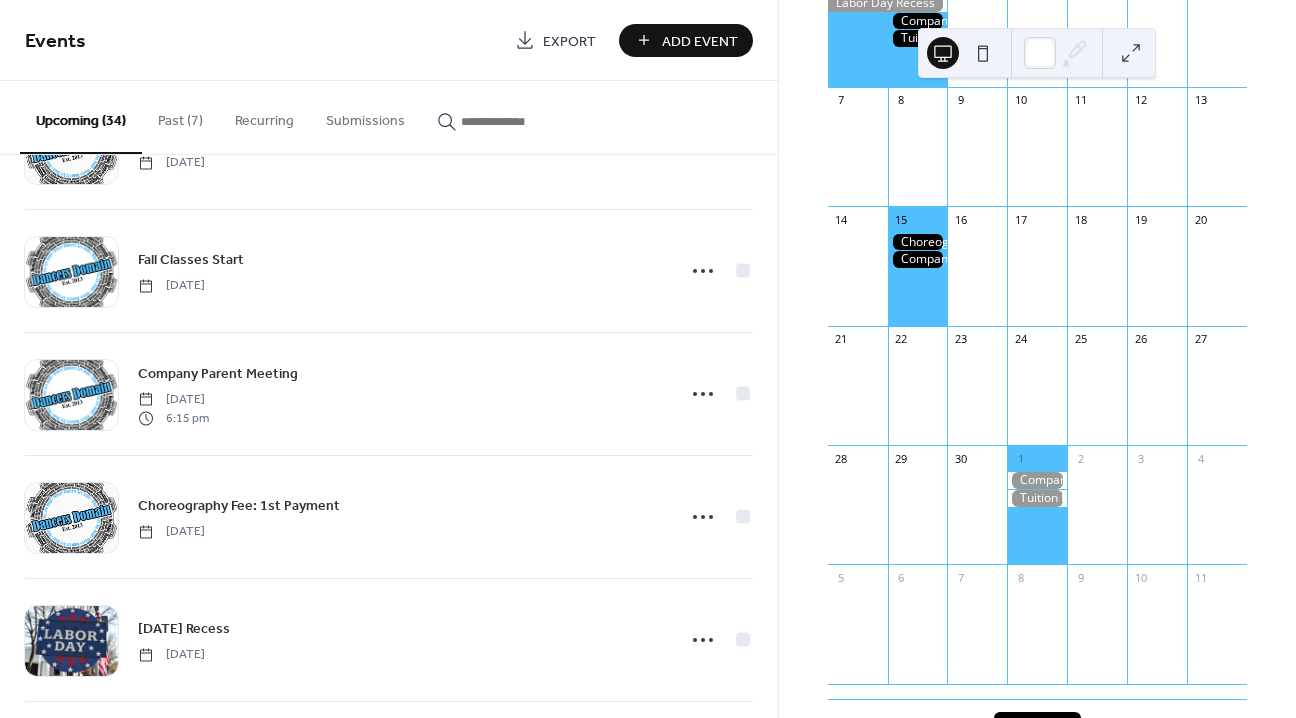 scroll, scrollTop: 466, scrollLeft: 0, axis: vertical 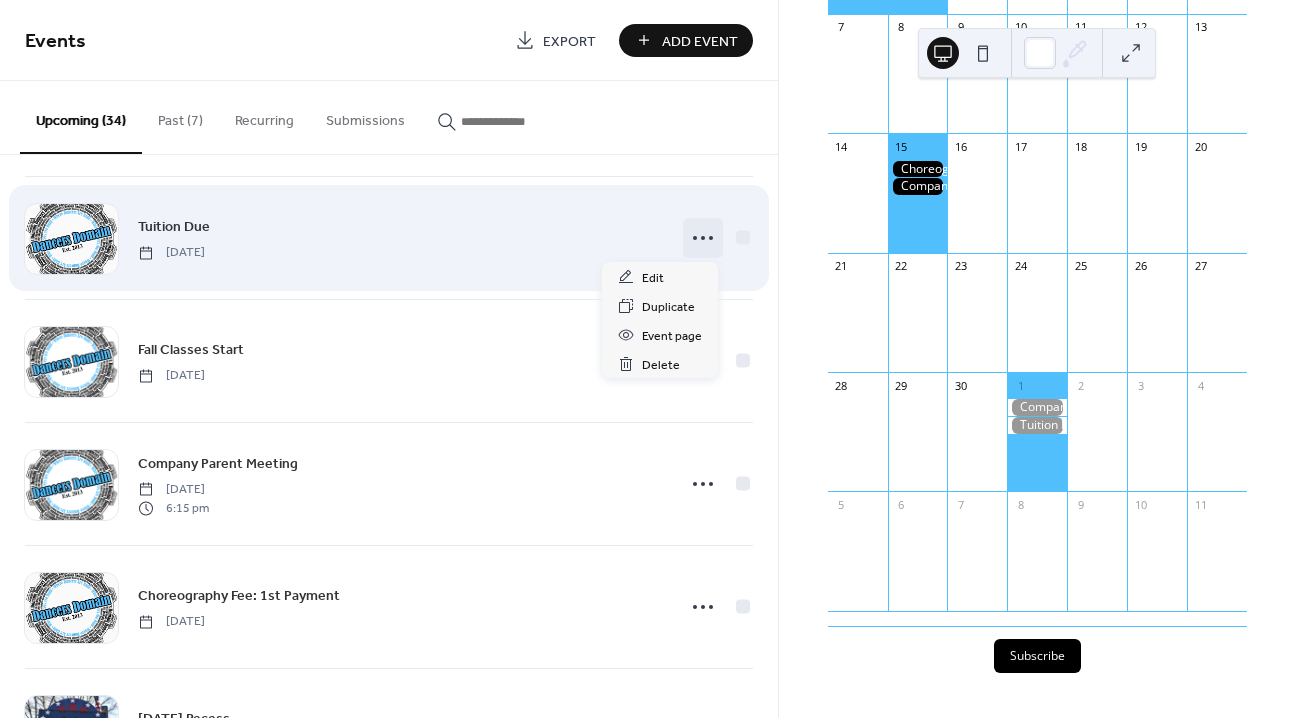 click 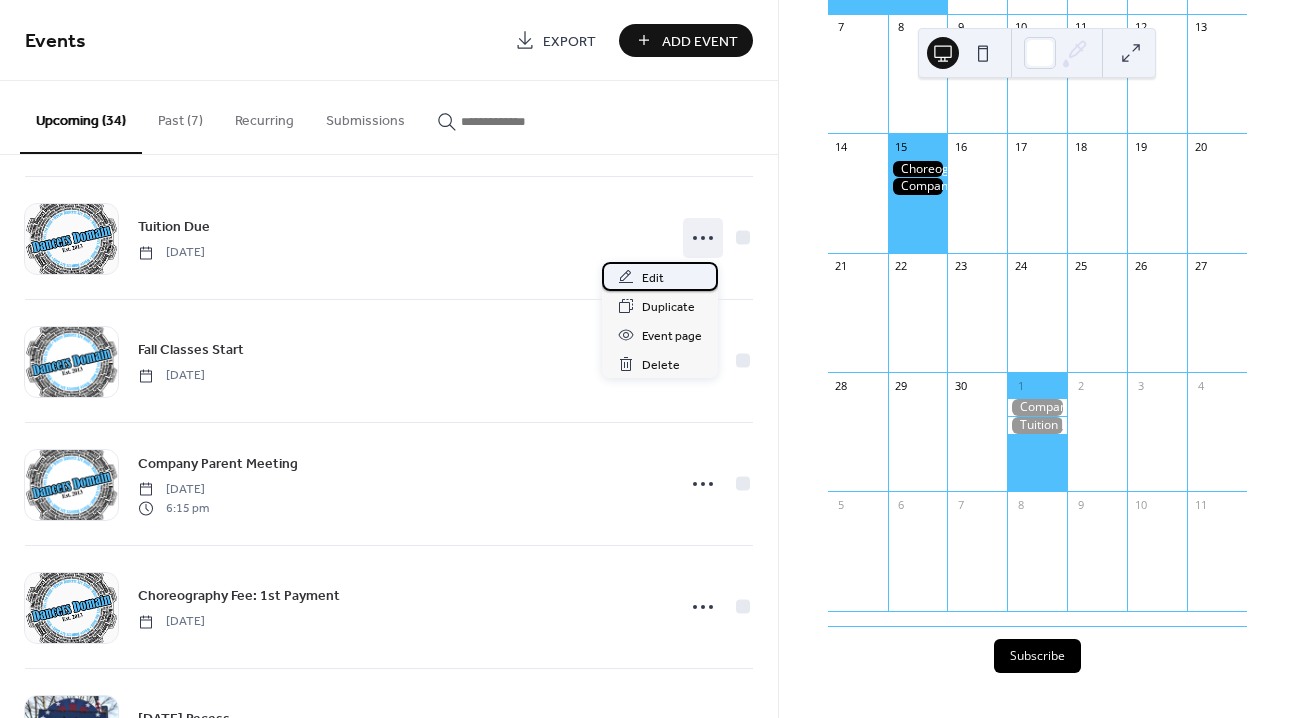 click on "Edit" at bounding box center [653, 278] 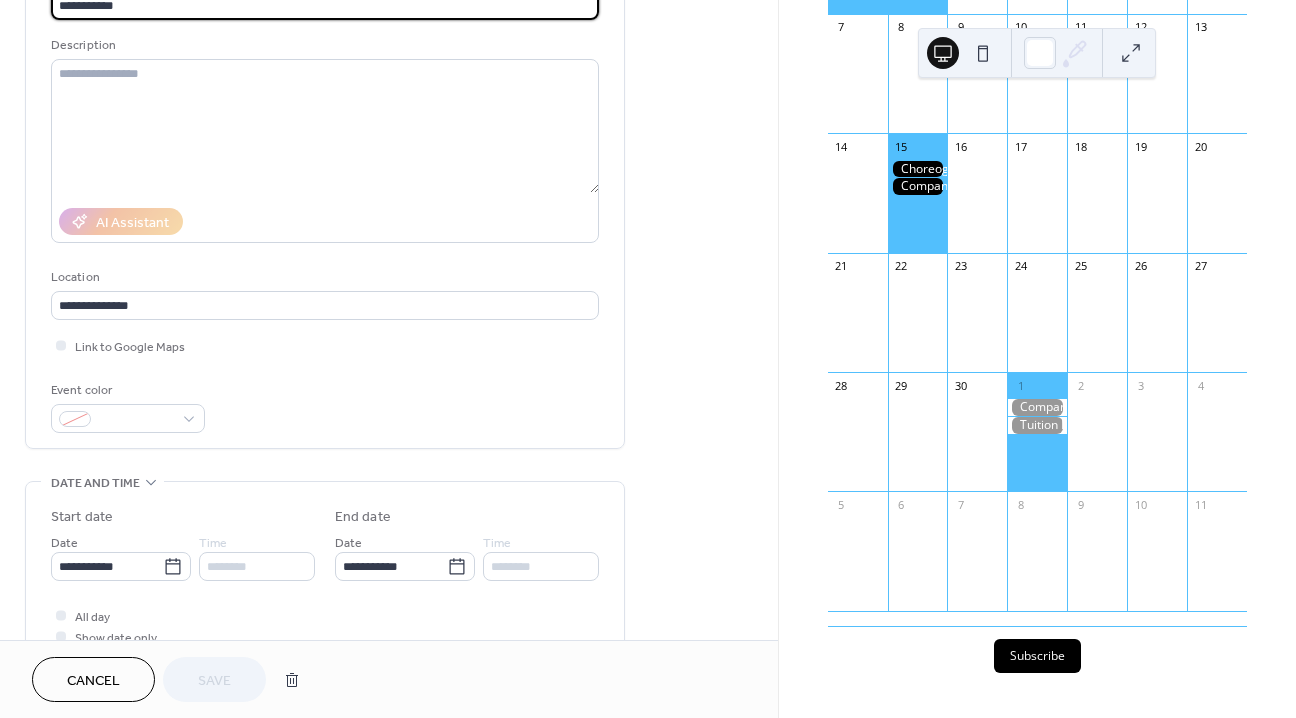 scroll, scrollTop: 250, scrollLeft: 0, axis: vertical 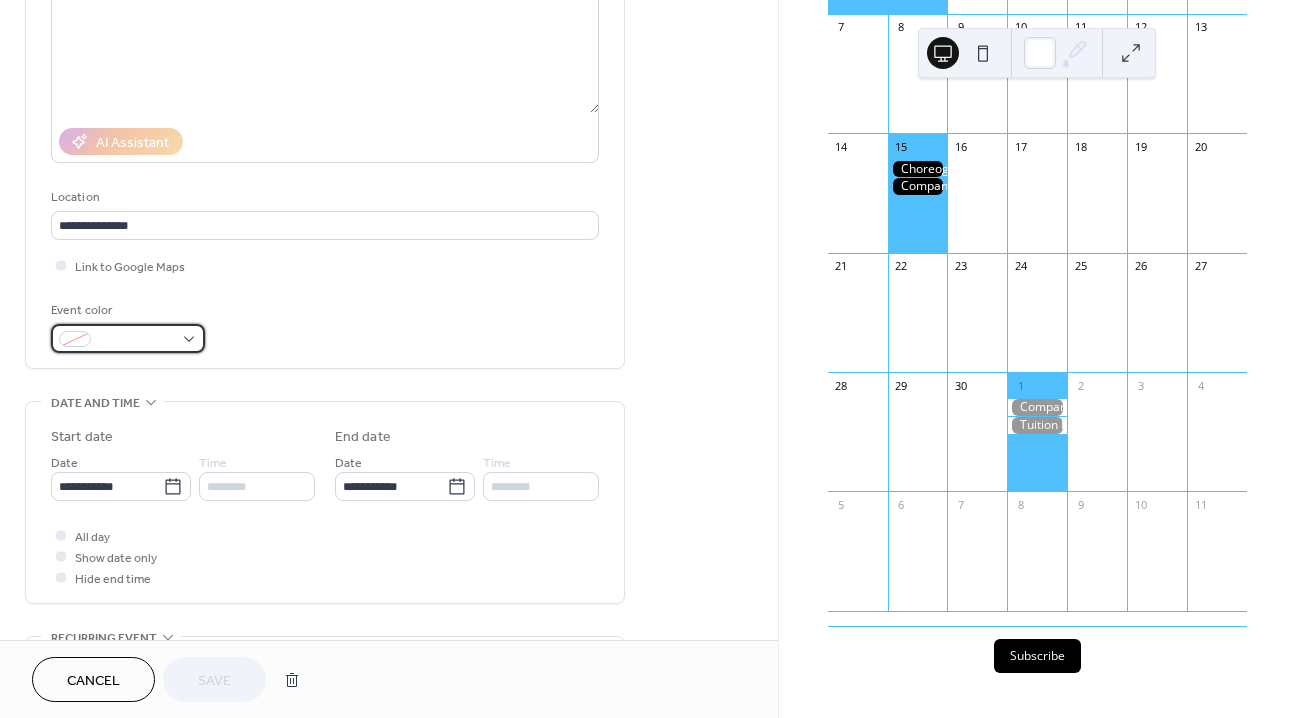 click at bounding box center [128, 338] 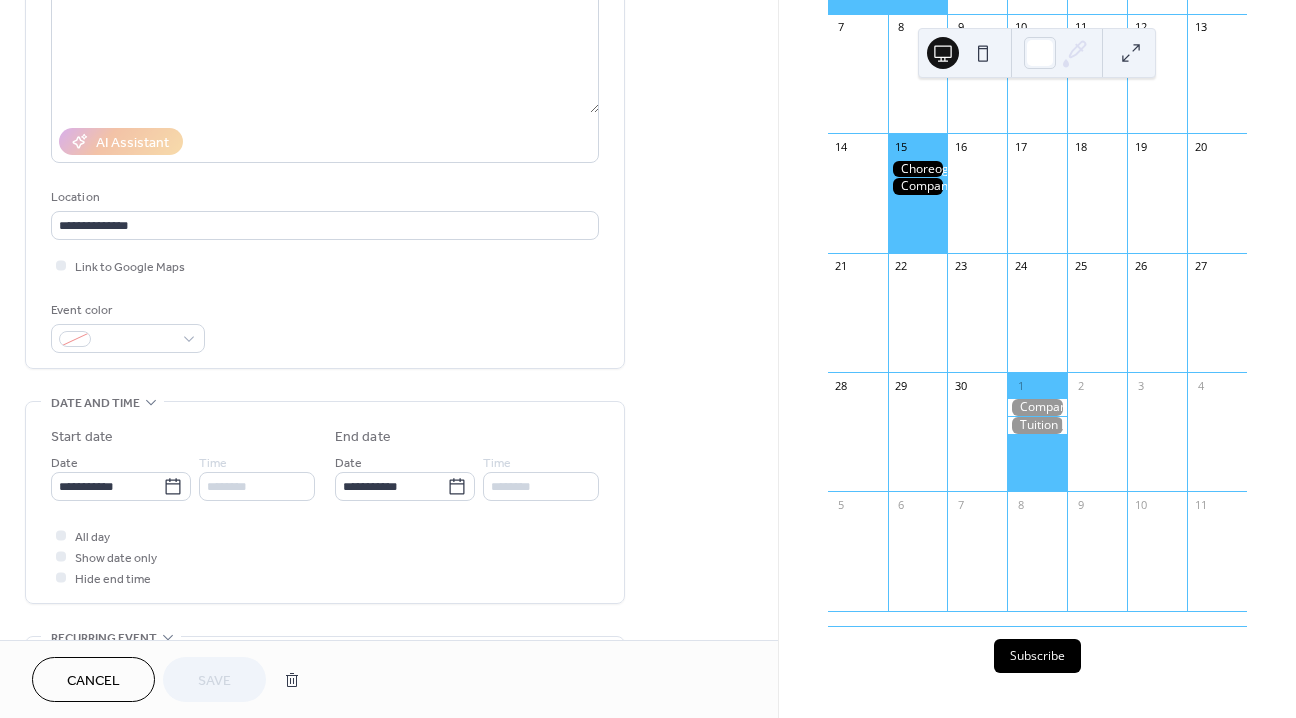 click on "Event color" at bounding box center [325, 326] 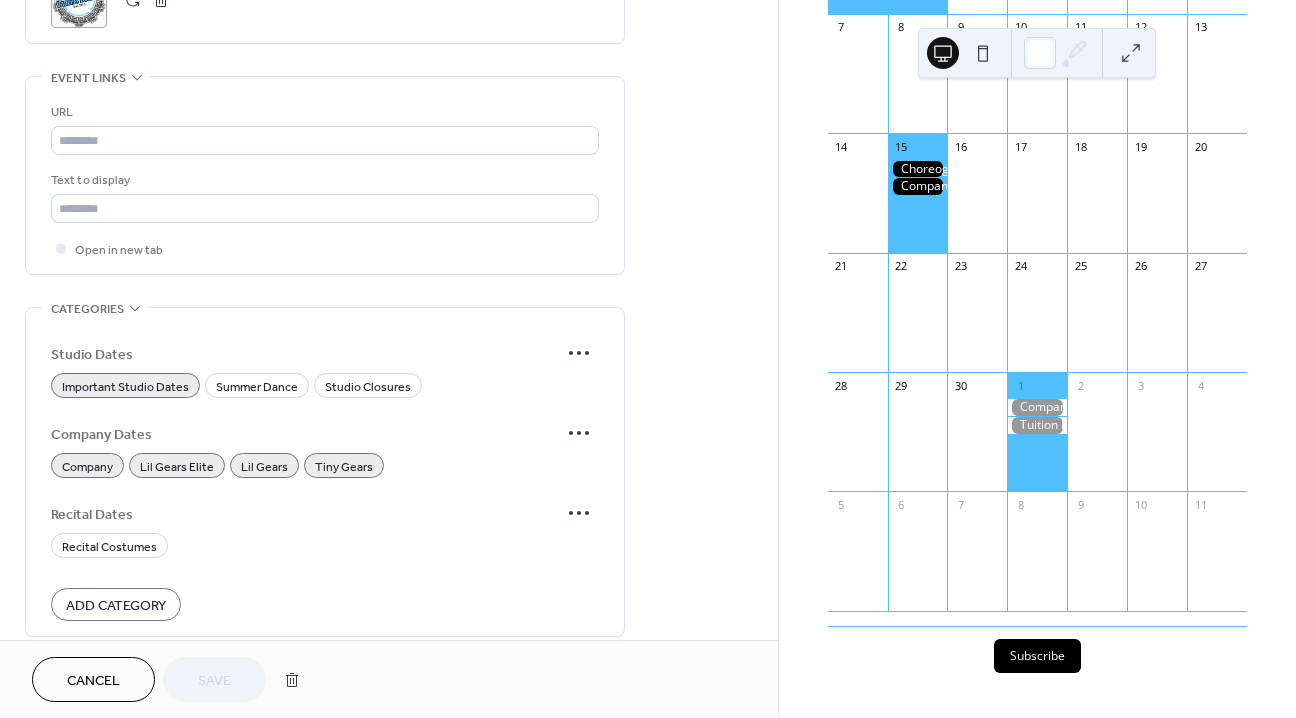 scroll, scrollTop: 1134, scrollLeft: 0, axis: vertical 